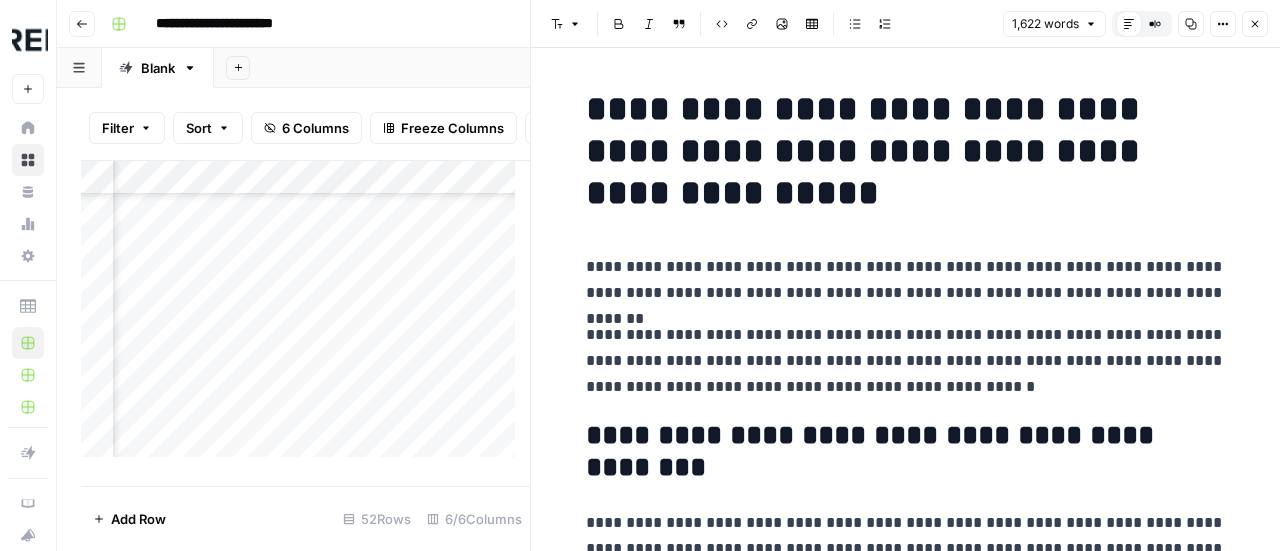 scroll, scrollTop: 0, scrollLeft: 0, axis: both 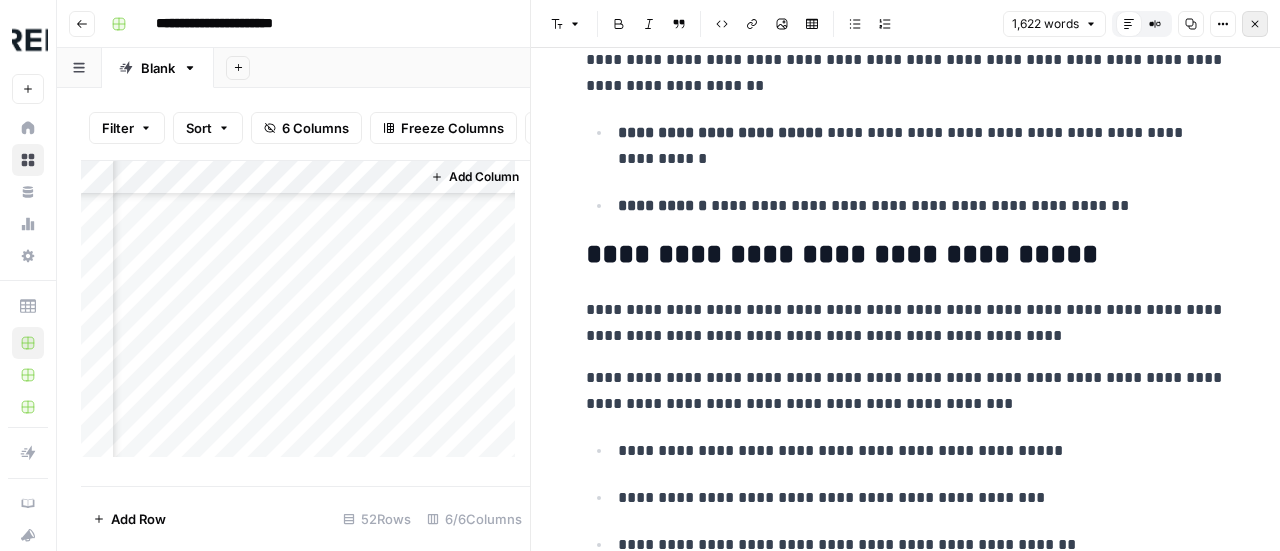 click 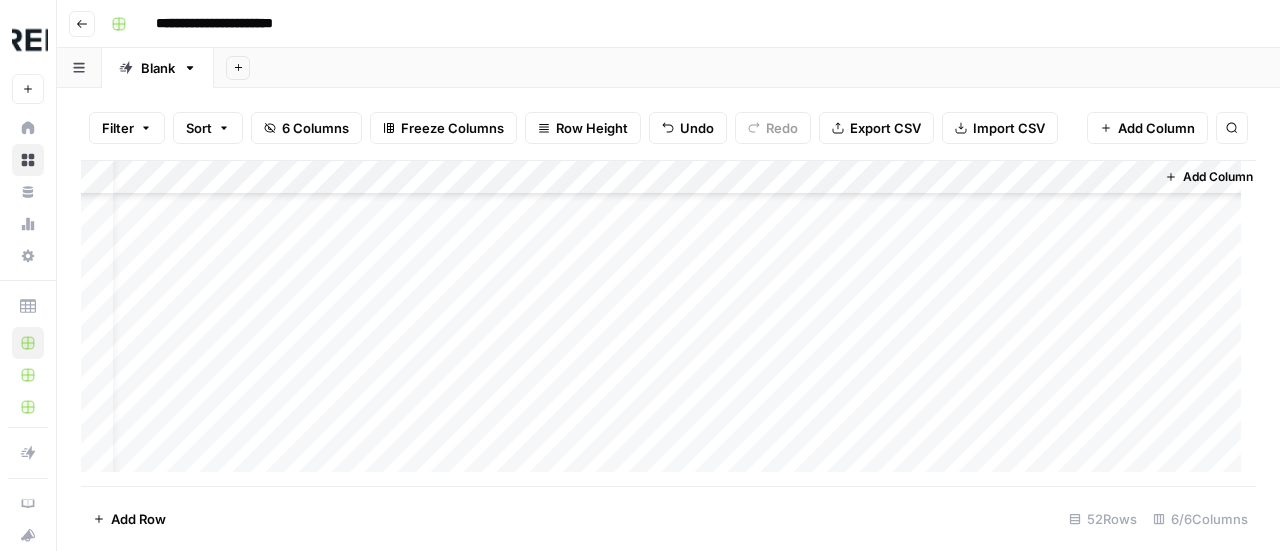scroll, scrollTop: 1523, scrollLeft: 40, axis: both 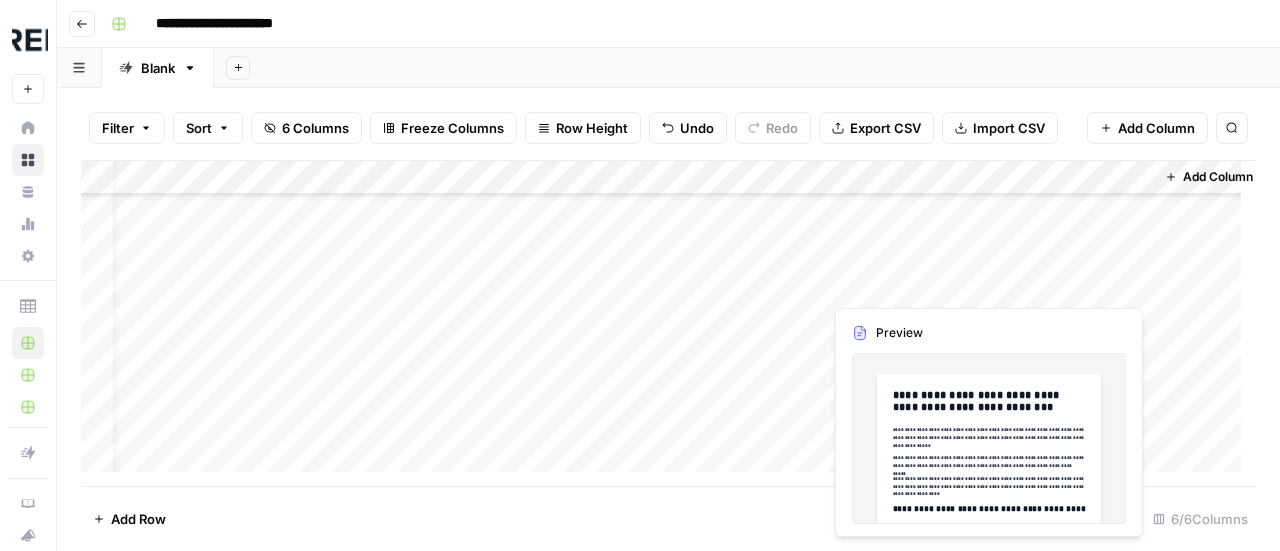 click on "Add Column" at bounding box center (668, 324) 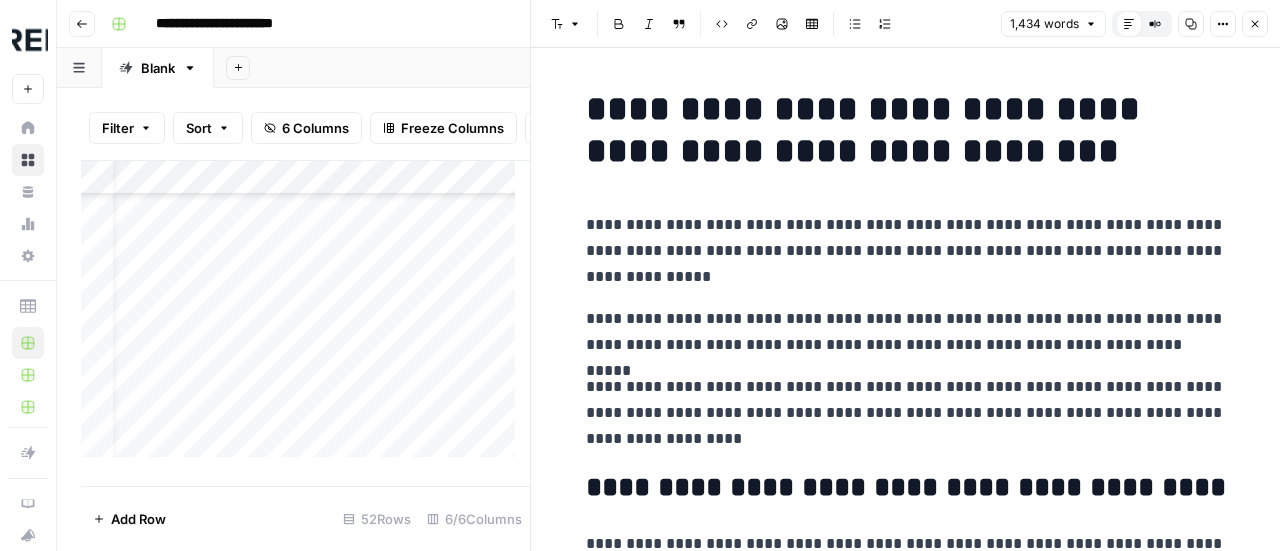 click on "**********" at bounding box center [906, 130] 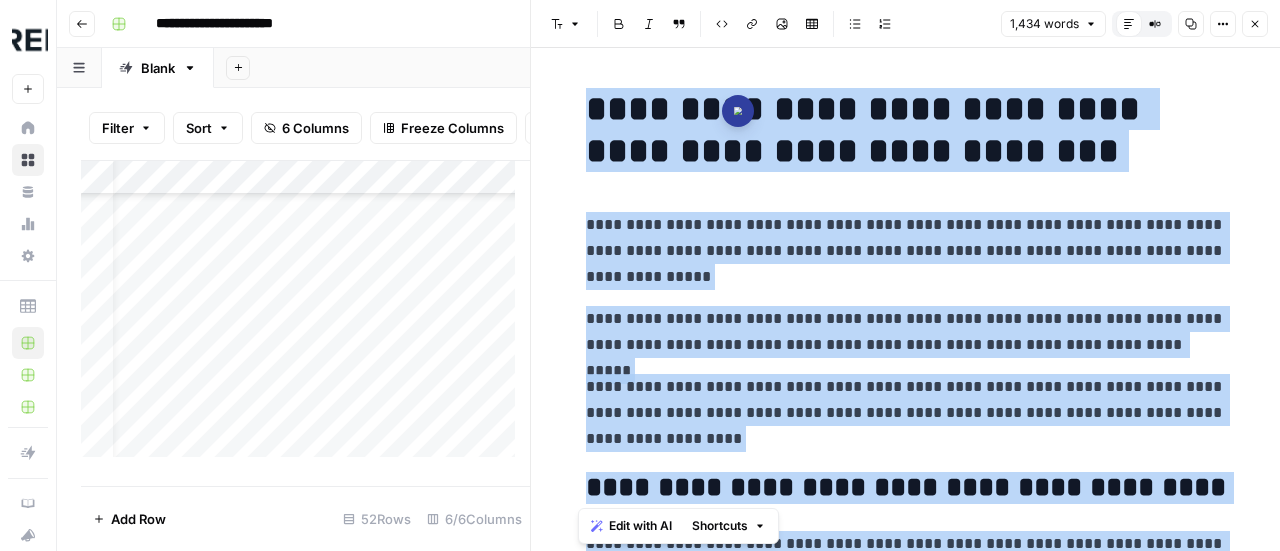 copy on "**********" 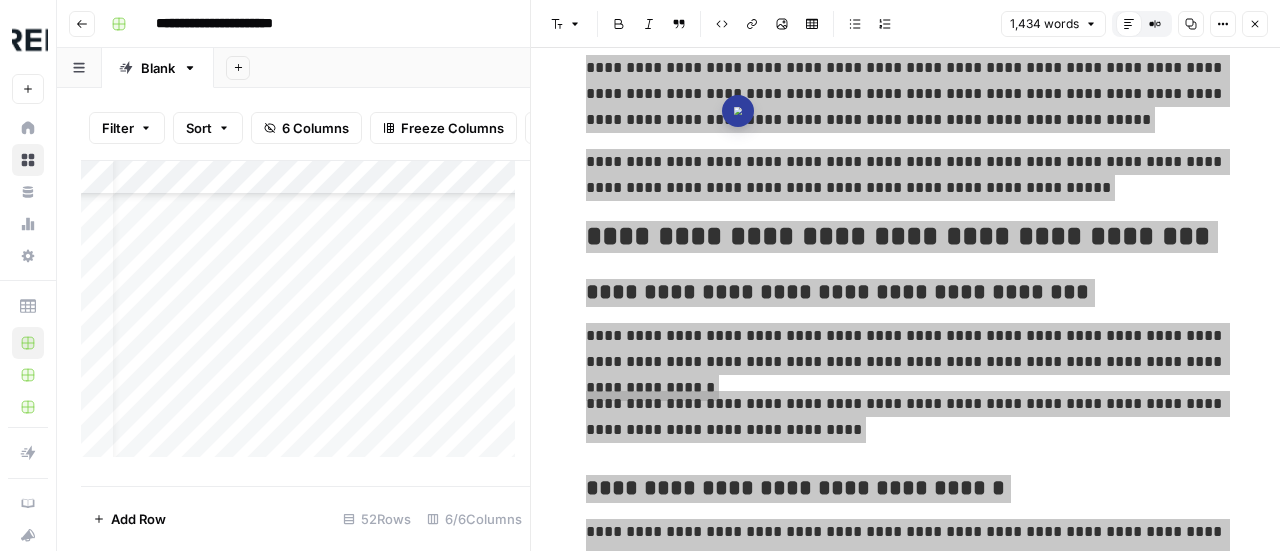 scroll, scrollTop: 5000, scrollLeft: 0, axis: vertical 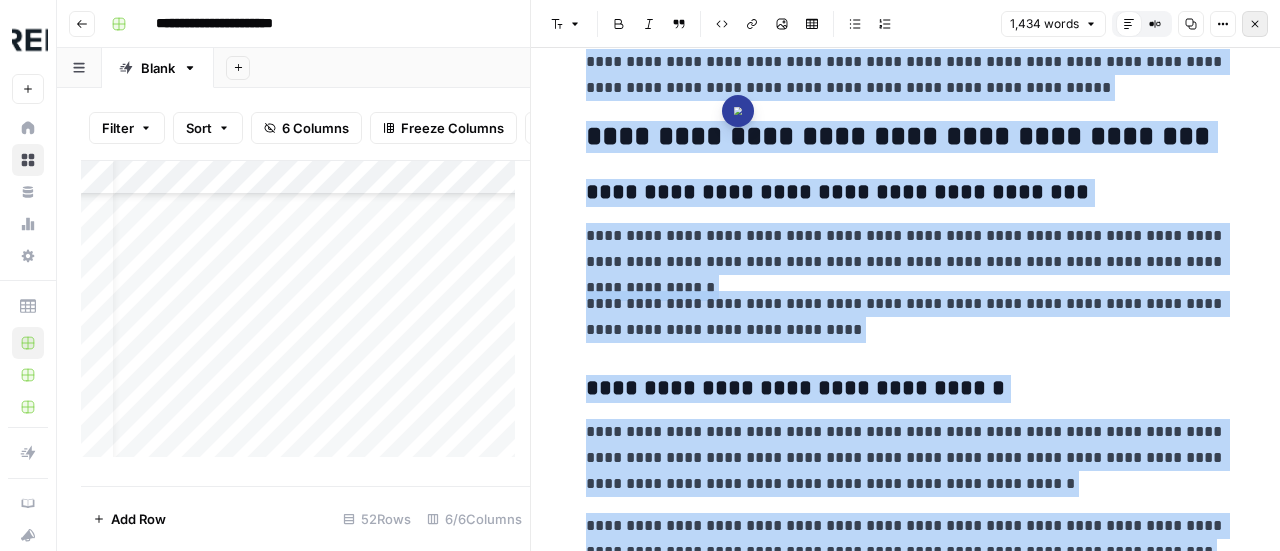 click 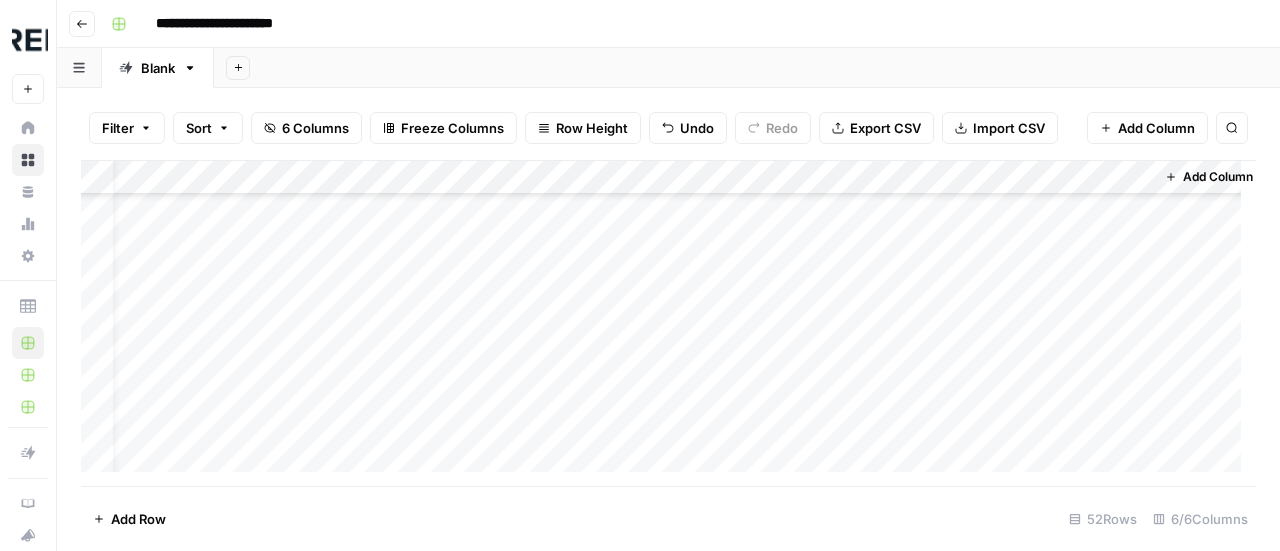 scroll, scrollTop: 523, scrollLeft: 40, axis: both 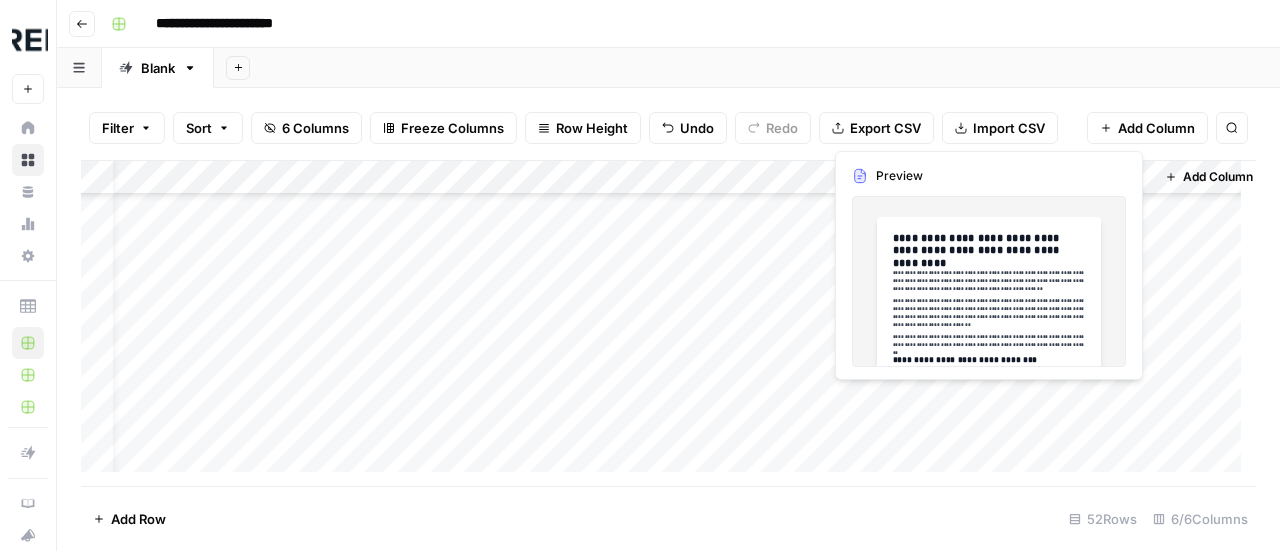 click on "Add Column" at bounding box center [668, 324] 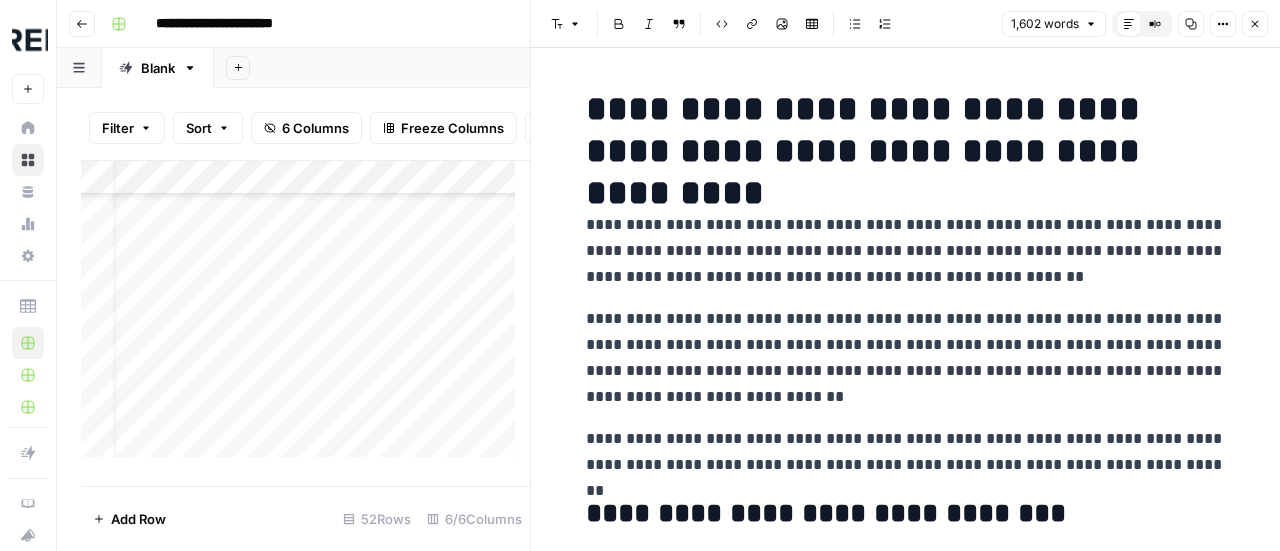 click on "**********" at bounding box center (906, 130) 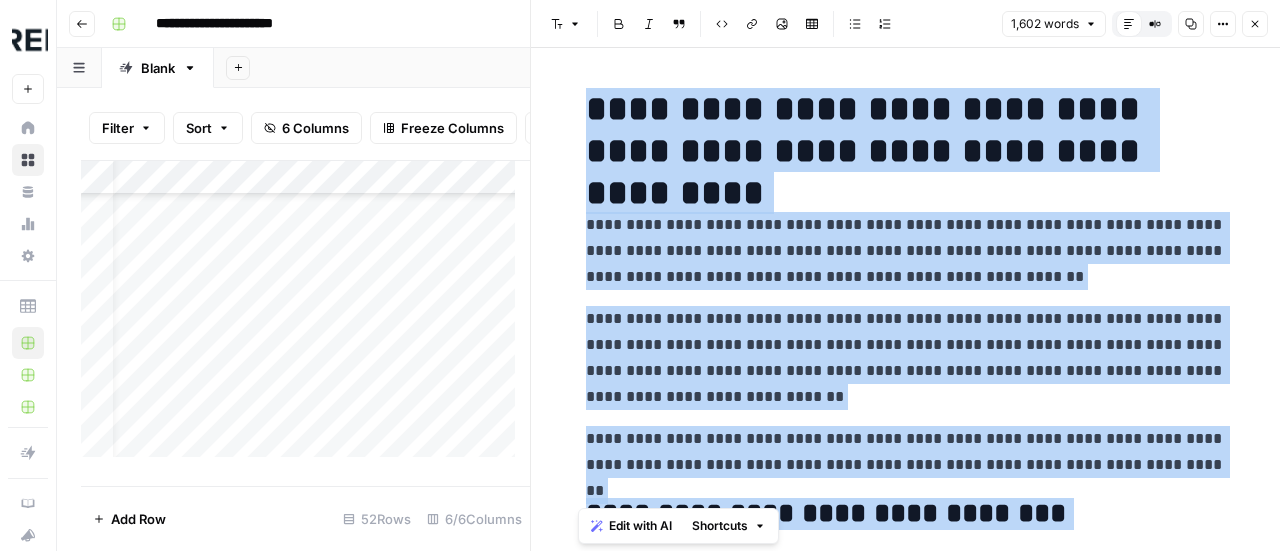 copy on "**********" 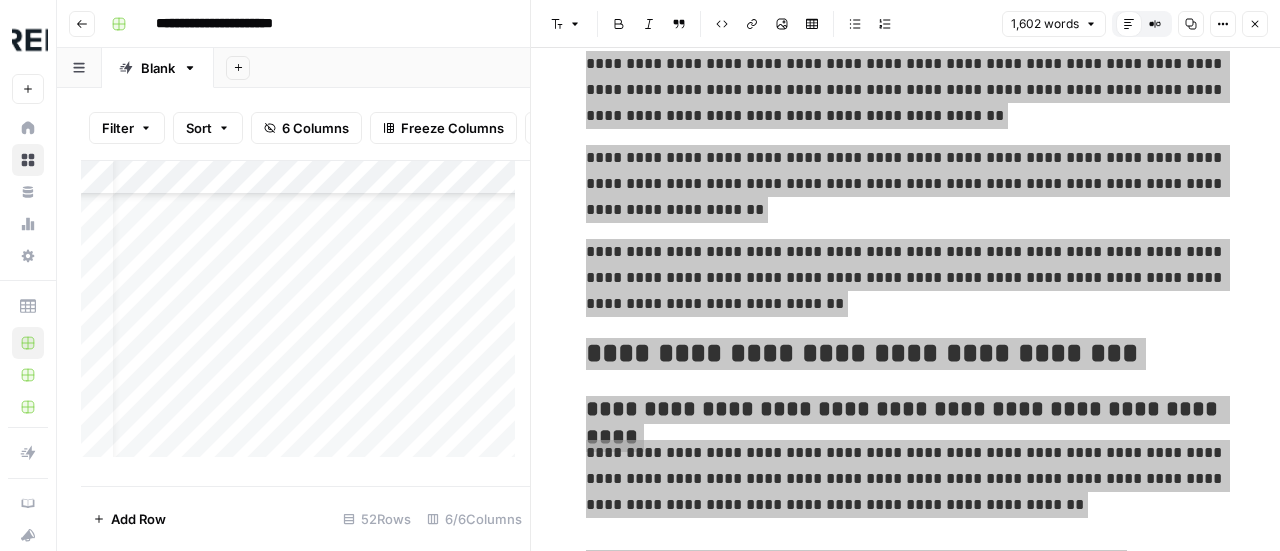 scroll, scrollTop: 6100, scrollLeft: 0, axis: vertical 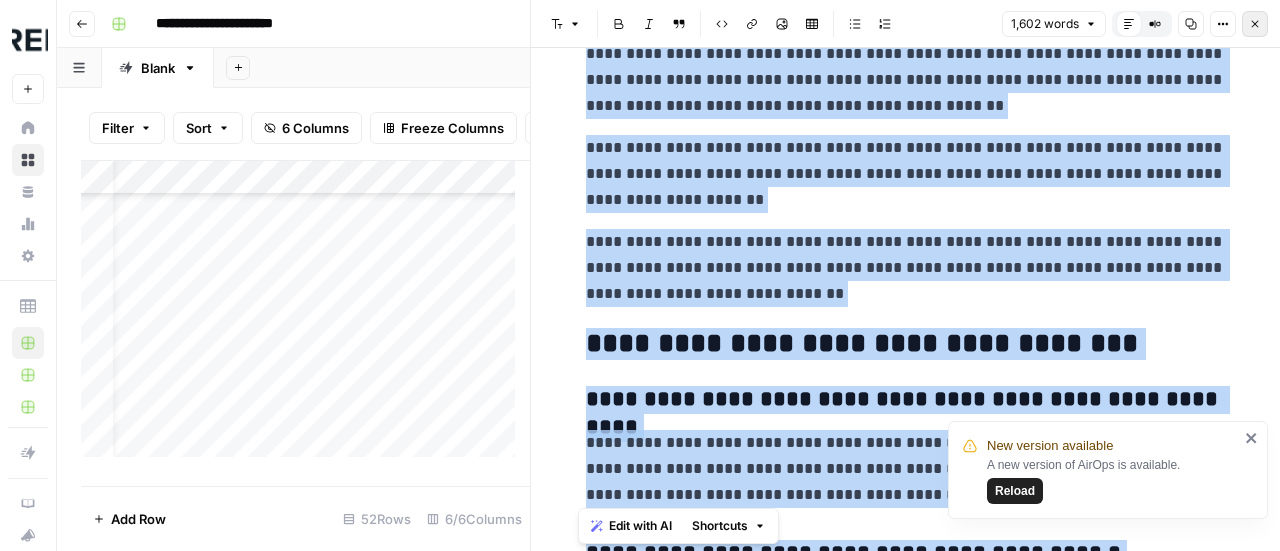 click on "Close" at bounding box center (1255, 24) 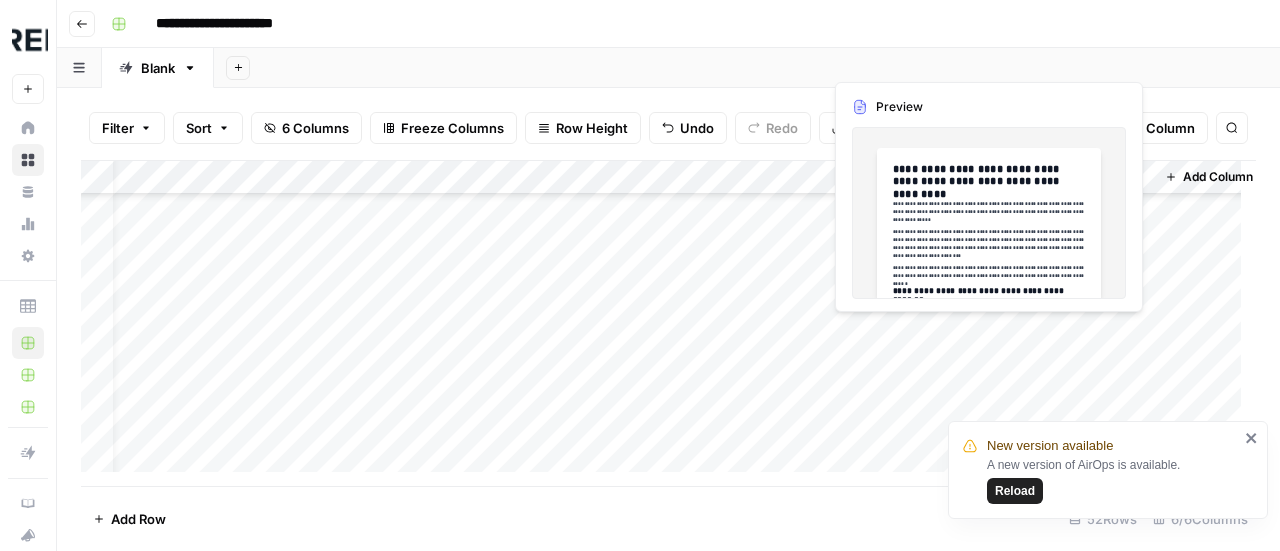 click on "Add Column" at bounding box center [668, 324] 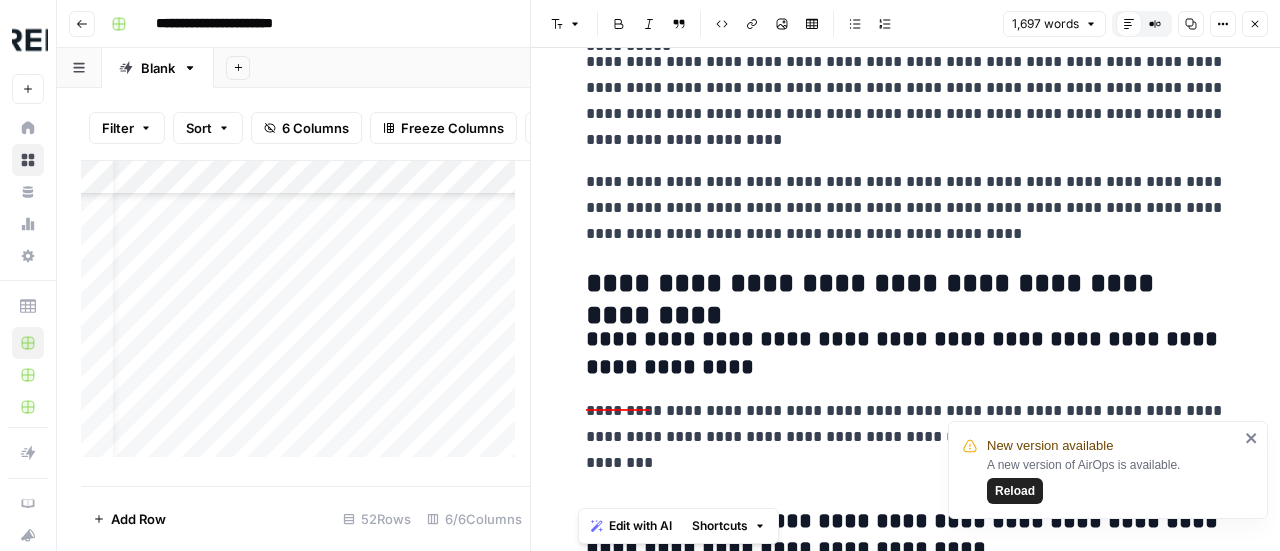 drag, startPoint x: 578, startPoint y: 97, endPoint x: 880, endPoint y: 575, distance: 565.4096 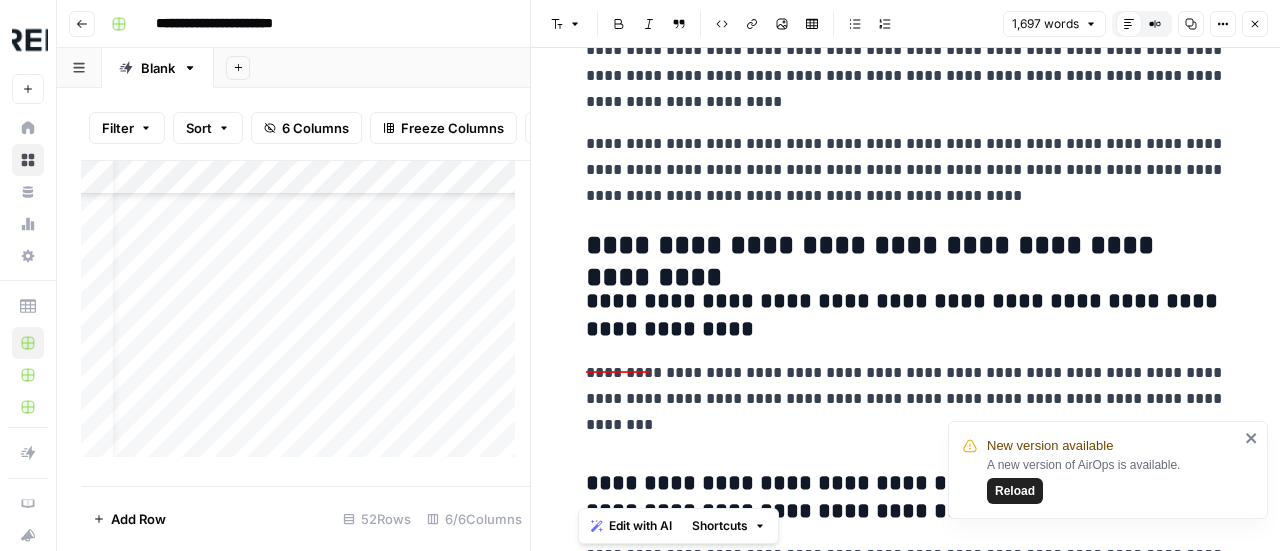click on "**********" at bounding box center [906, 399] 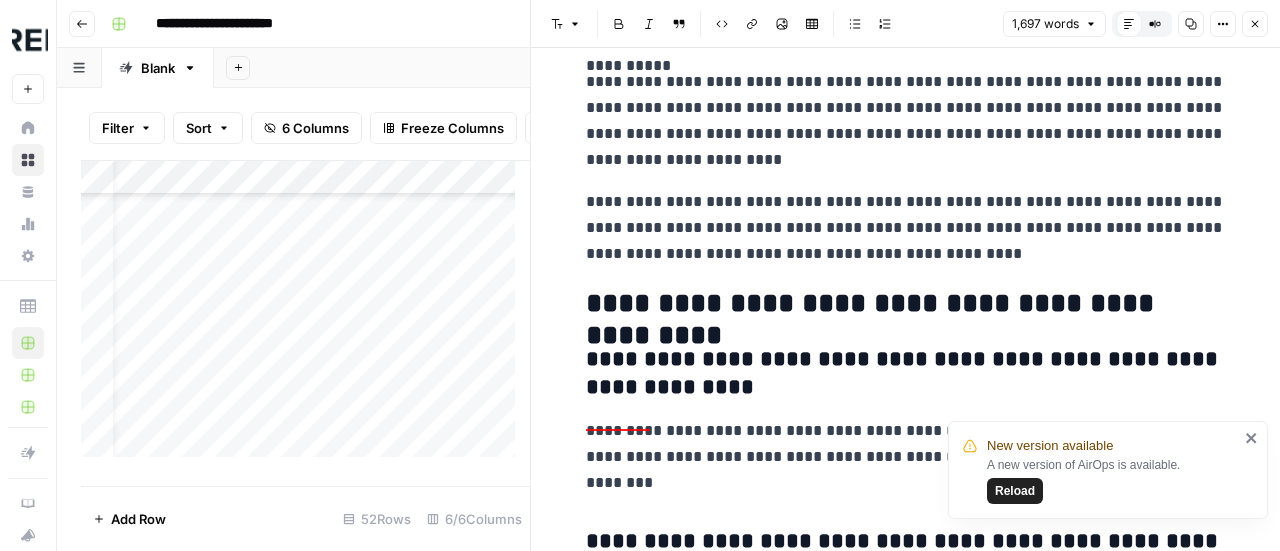 scroll, scrollTop: 6058, scrollLeft: 0, axis: vertical 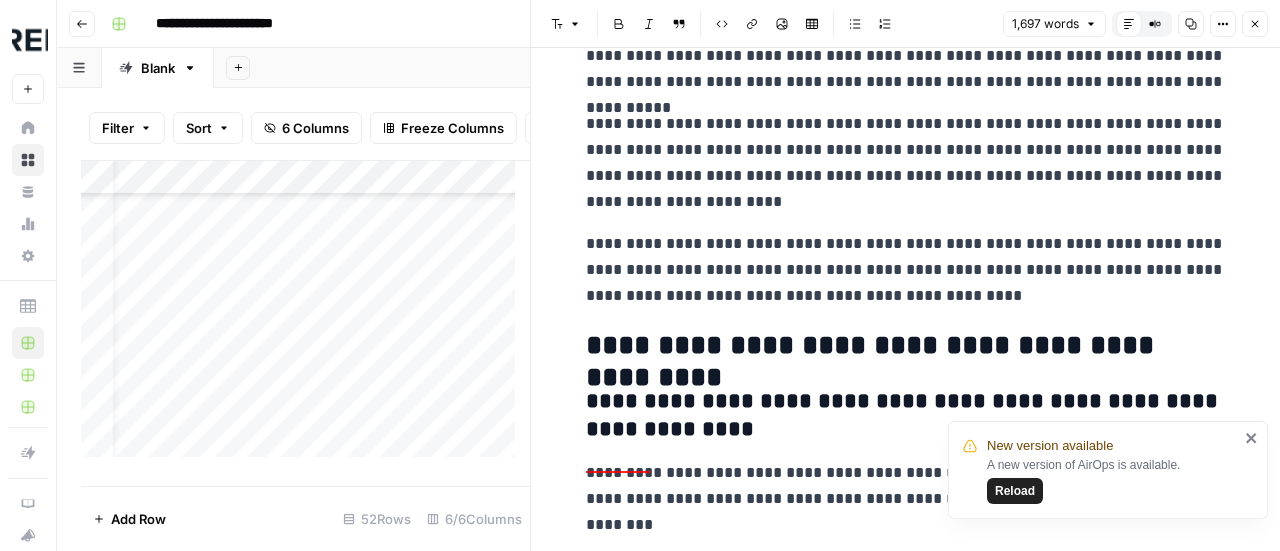 click 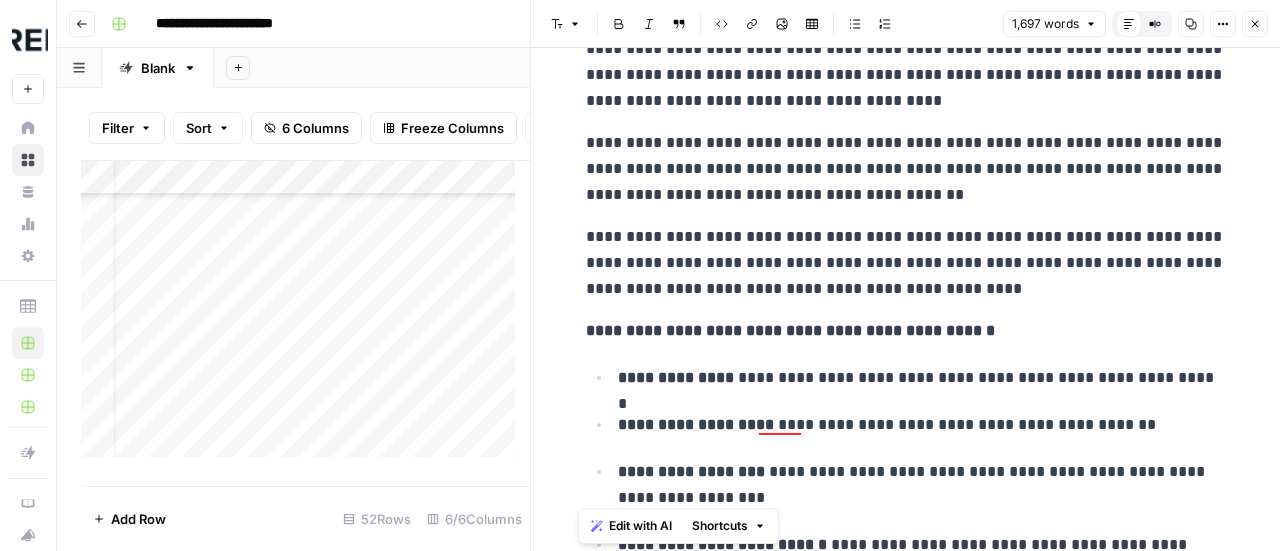 scroll, scrollTop: 417, scrollLeft: 0, axis: vertical 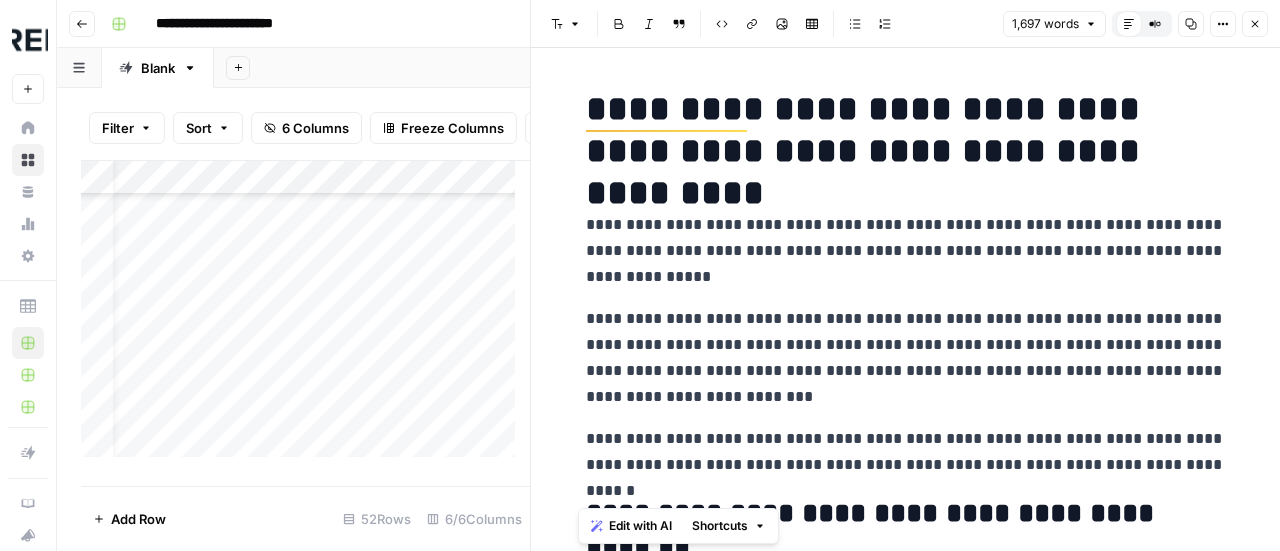 click on "**********" at bounding box center (906, 130) 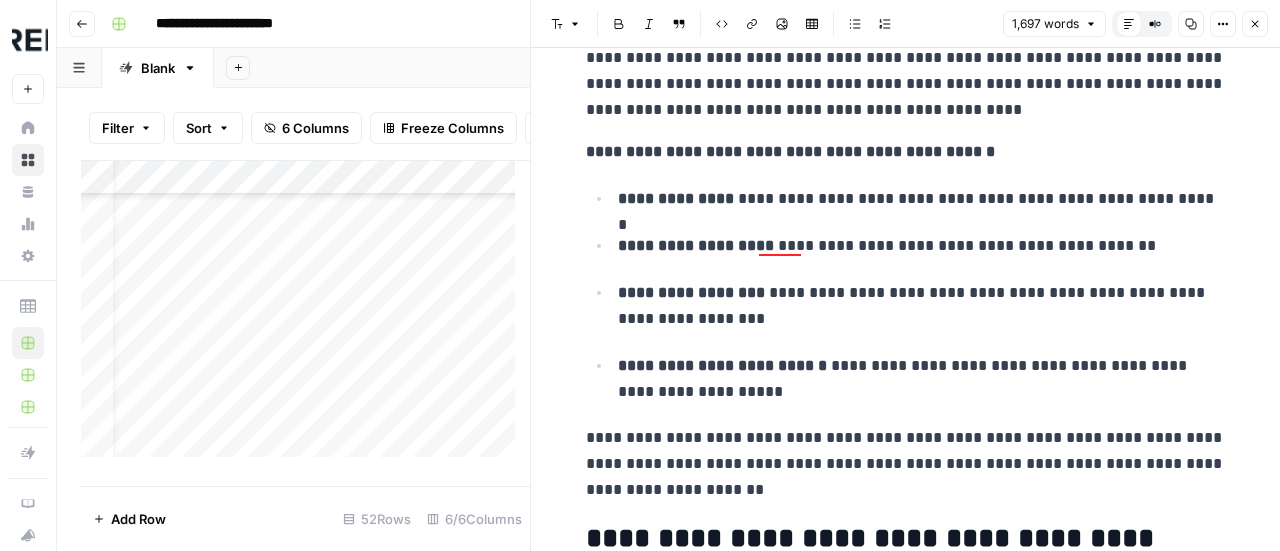 scroll, scrollTop: 800, scrollLeft: 0, axis: vertical 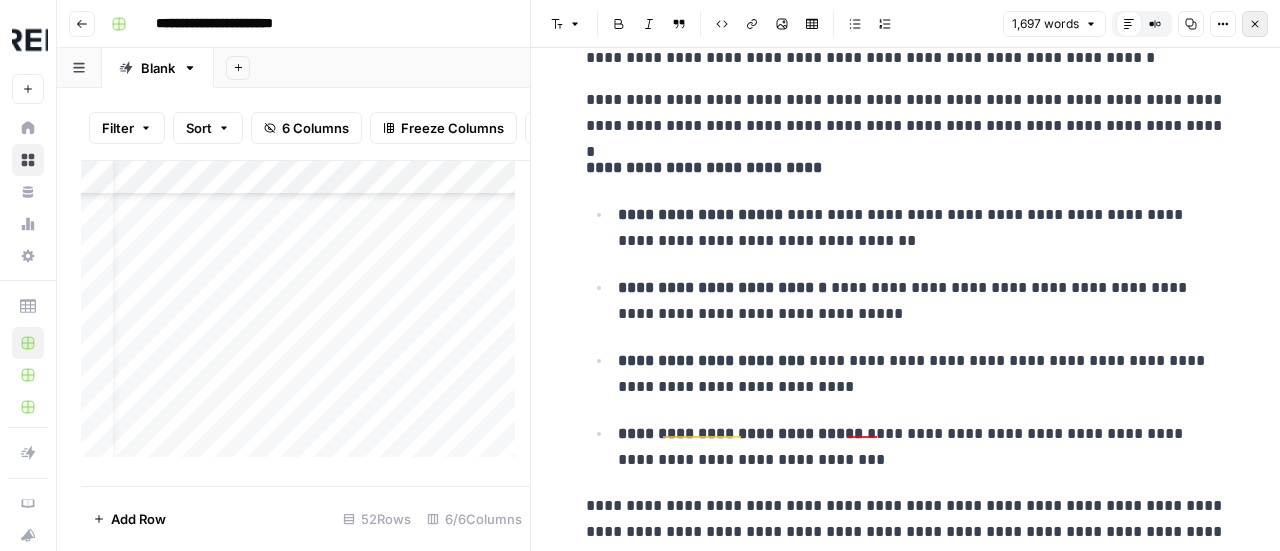 click on "Close" at bounding box center (1255, 24) 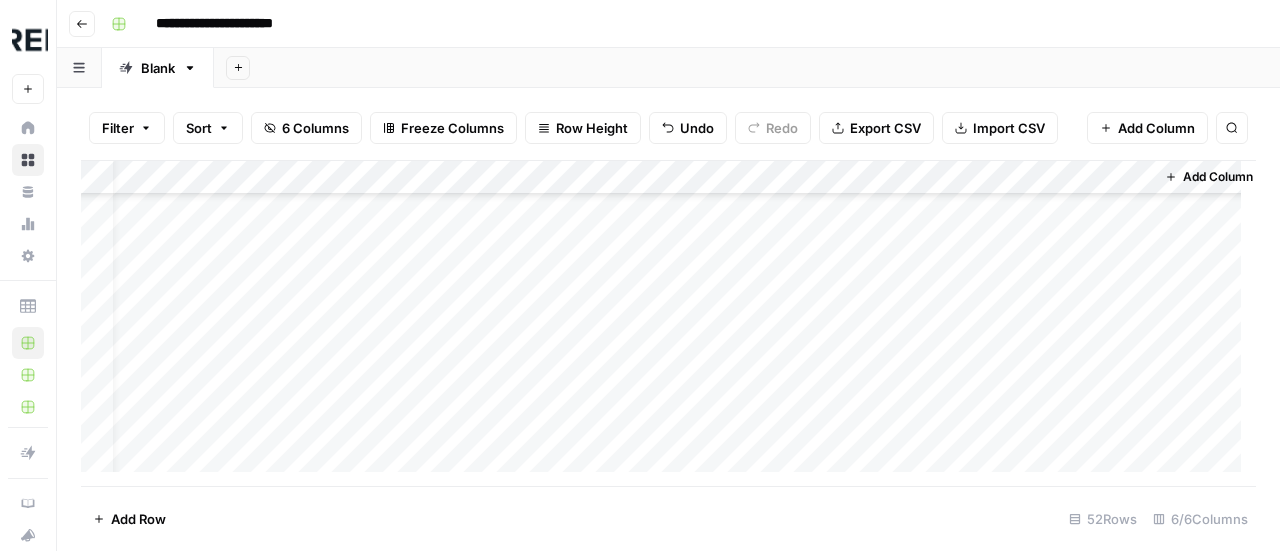 scroll, scrollTop: 523, scrollLeft: 40, axis: both 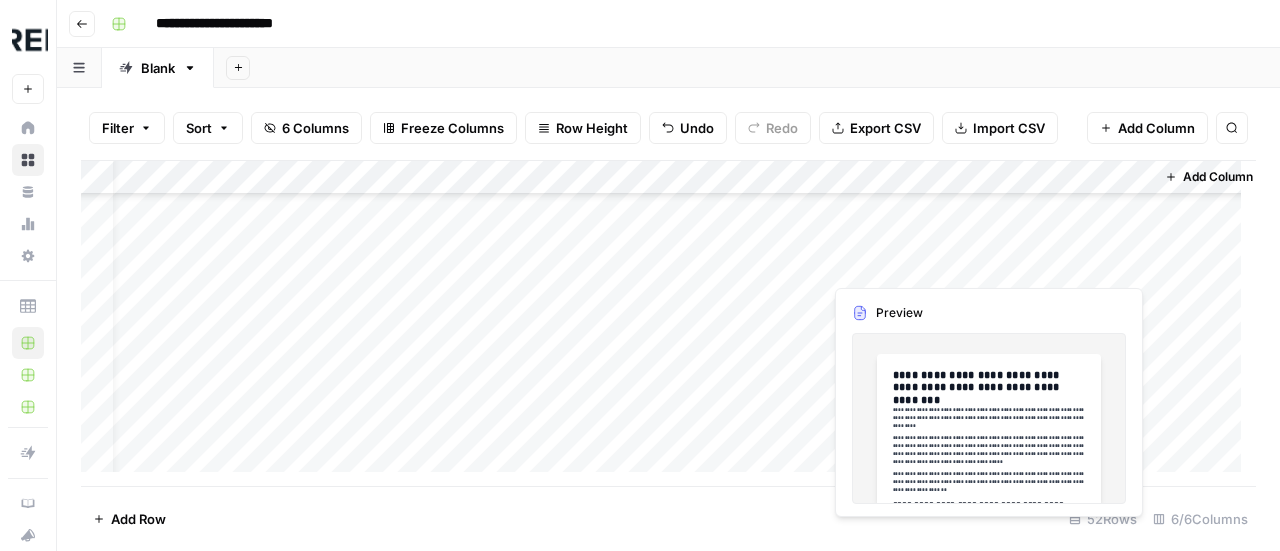 click on "Add Column" at bounding box center (668, 324) 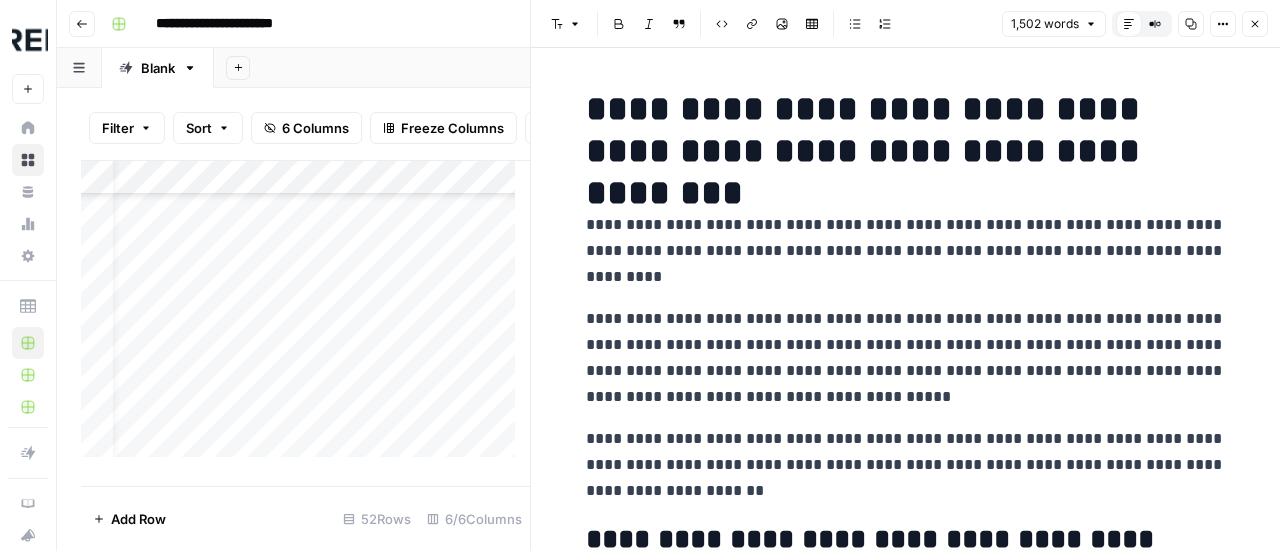 click on "**********" at bounding box center (906, 358) 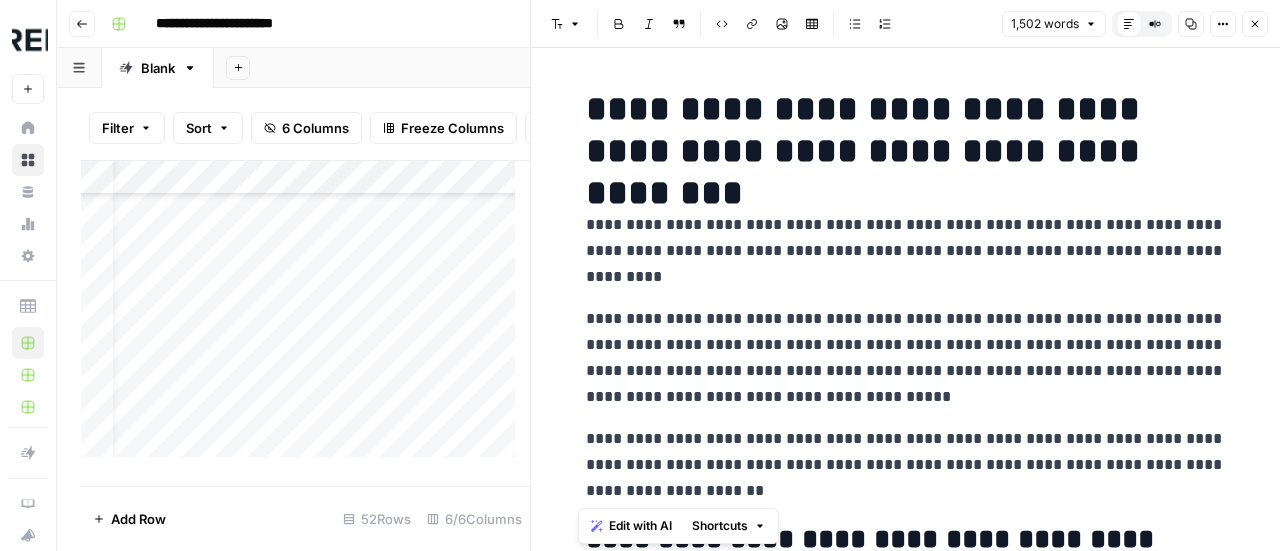copy on "**********" 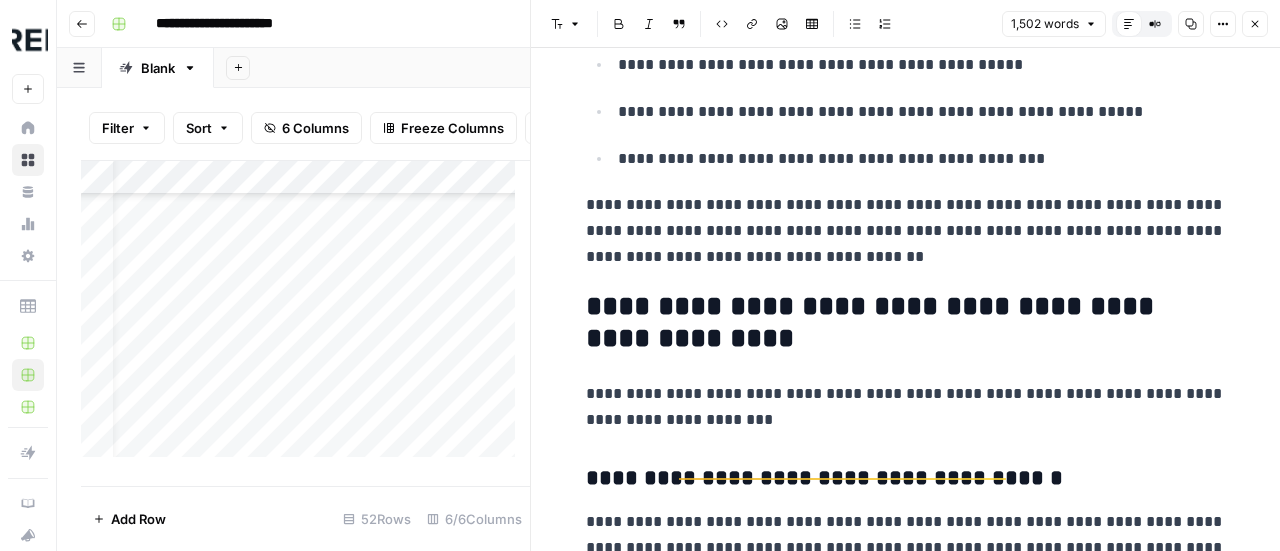 scroll, scrollTop: 5600, scrollLeft: 0, axis: vertical 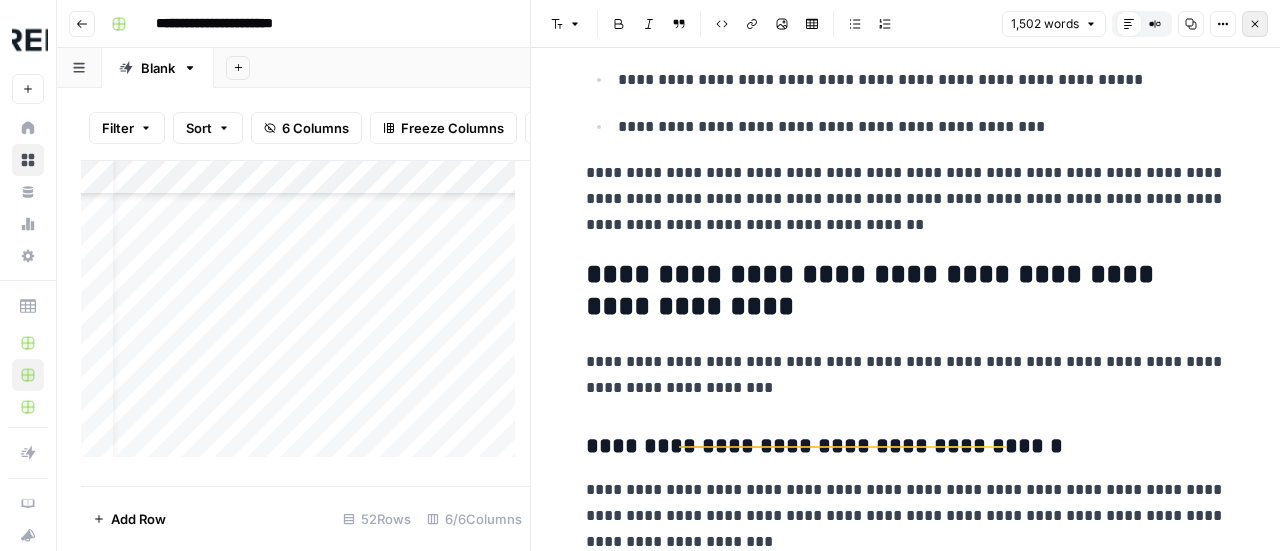 click 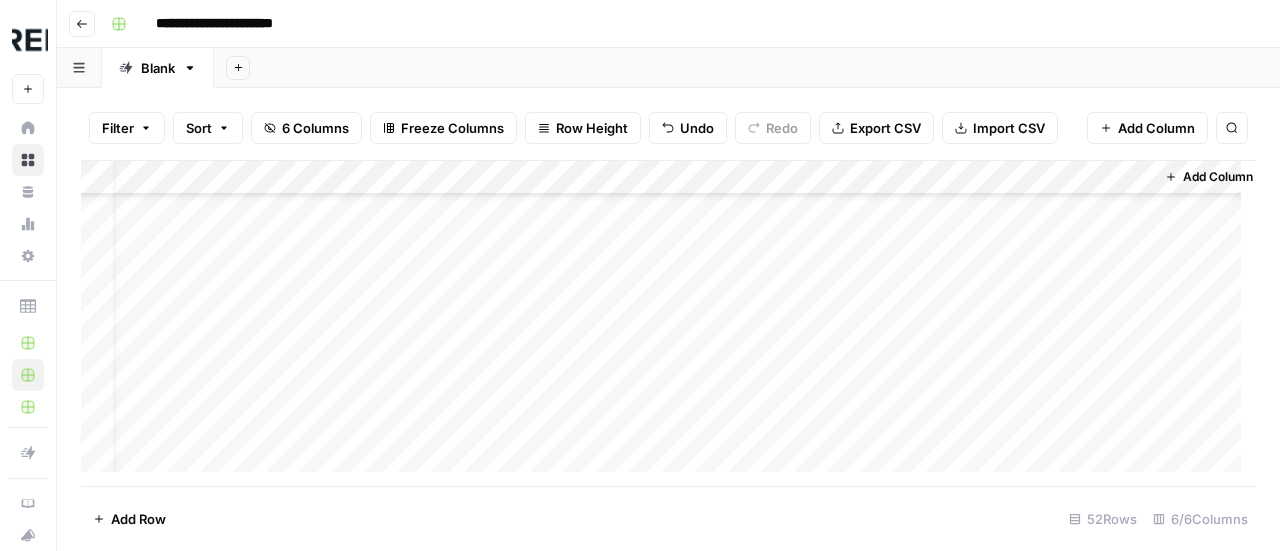 scroll, scrollTop: 423, scrollLeft: 40, axis: both 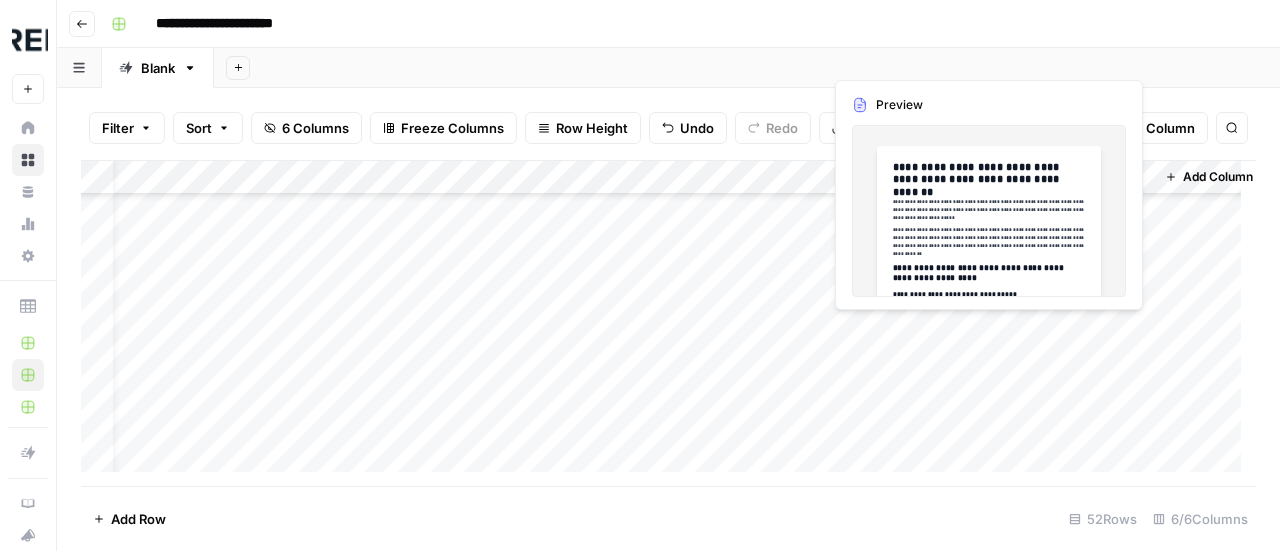 click on "Add Column" at bounding box center (668, 324) 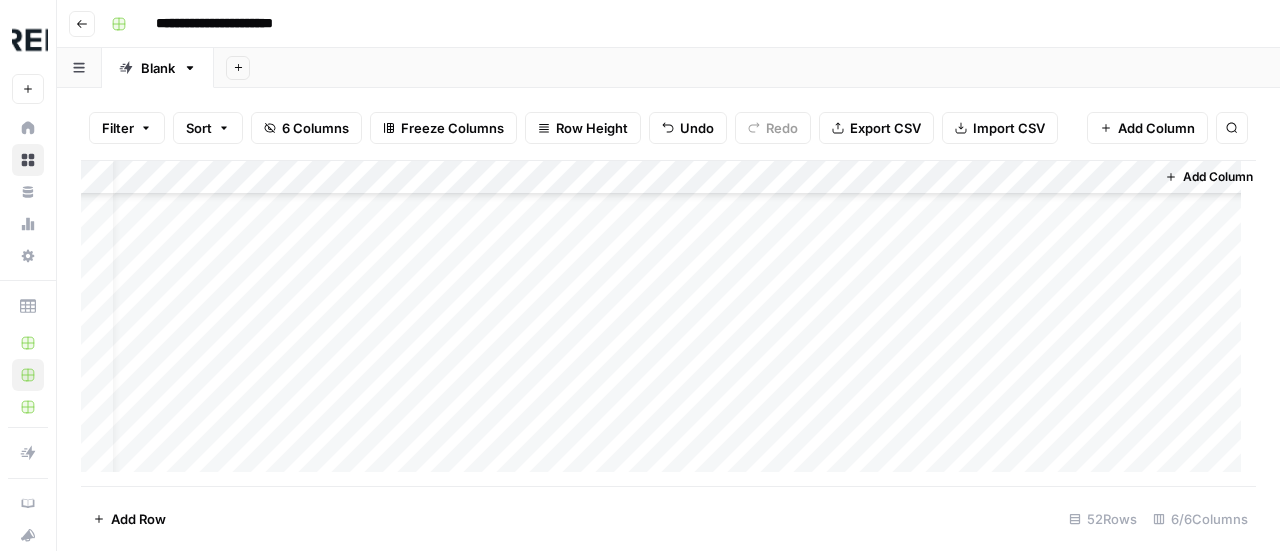 scroll, scrollTop: 400, scrollLeft: 40, axis: both 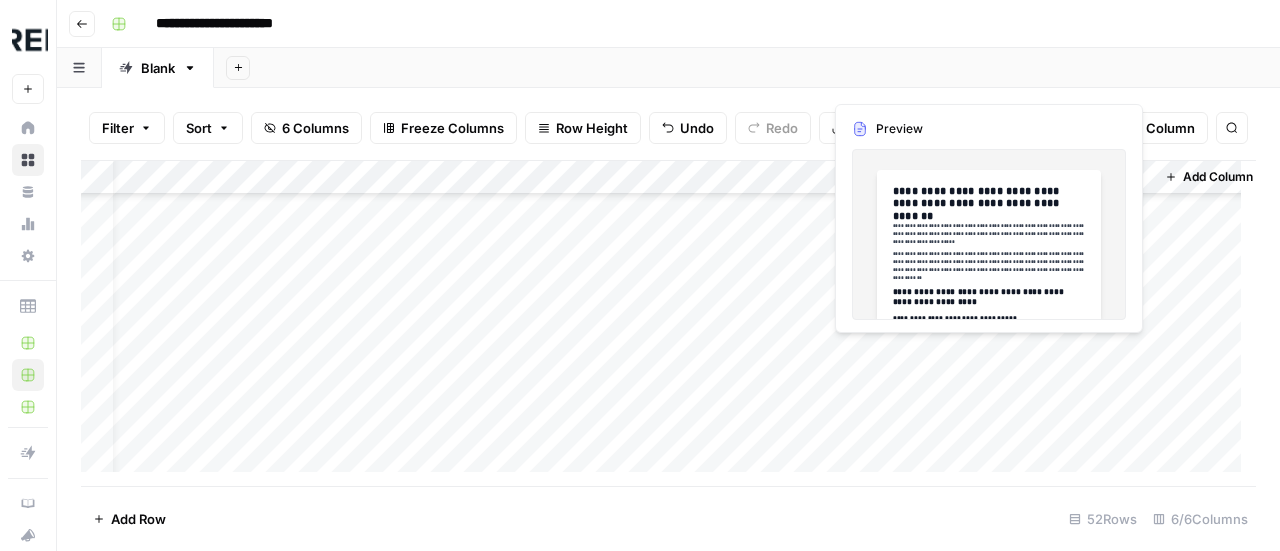 click on "Add Column" at bounding box center [668, 324] 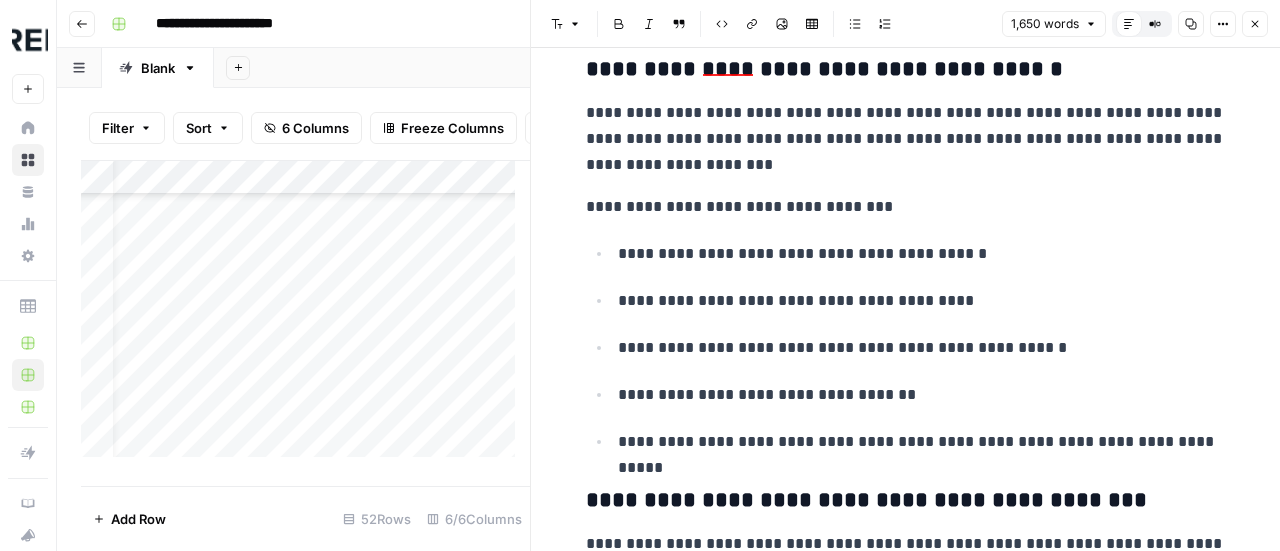 scroll, scrollTop: 3900, scrollLeft: 0, axis: vertical 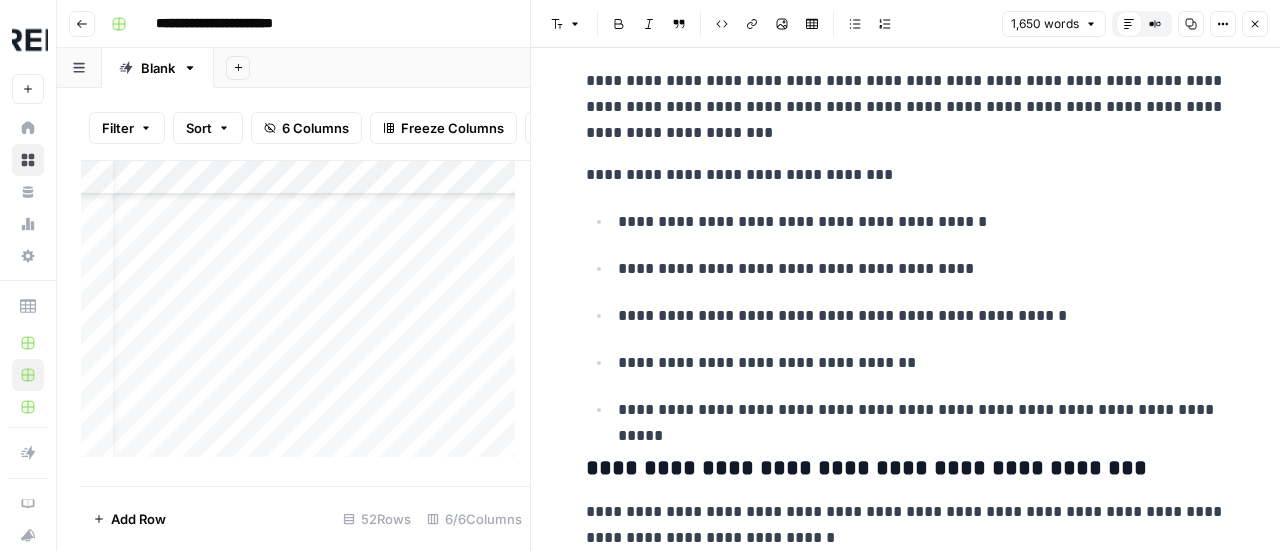 click on "**********" at bounding box center (922, 316) 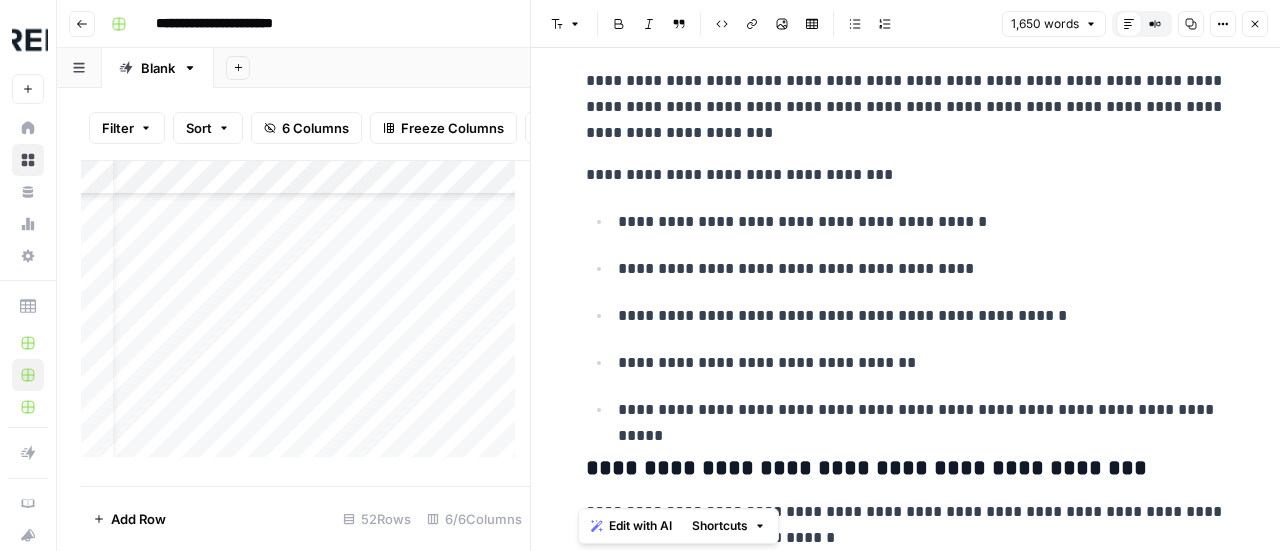 copy on "**********" 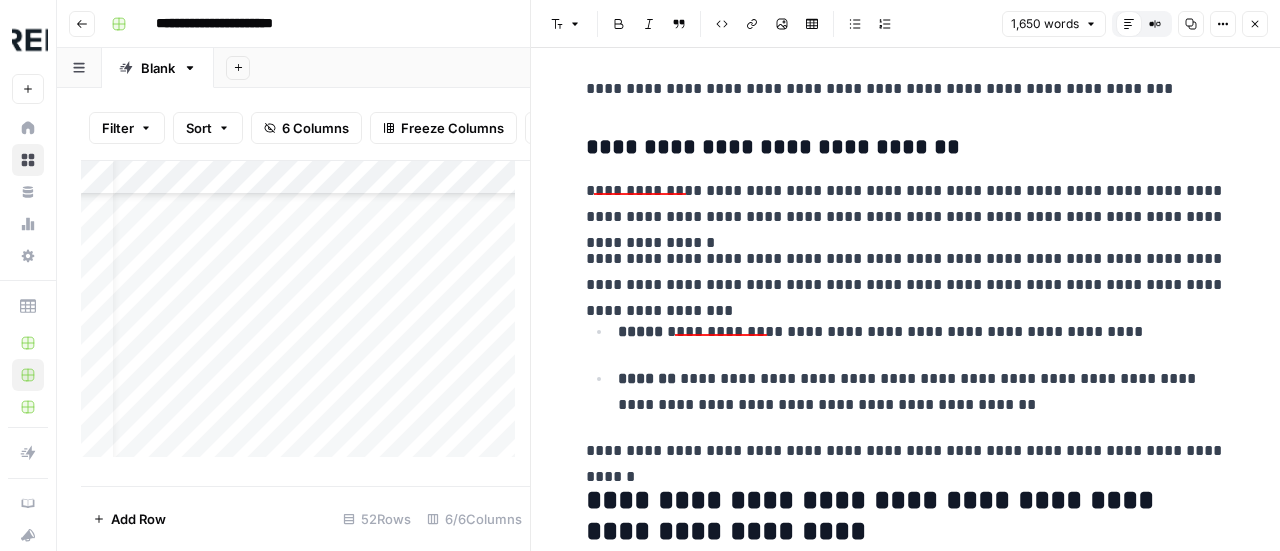 scroll, scrollTop: 2800, scrollLeft: 0, axis: vertical 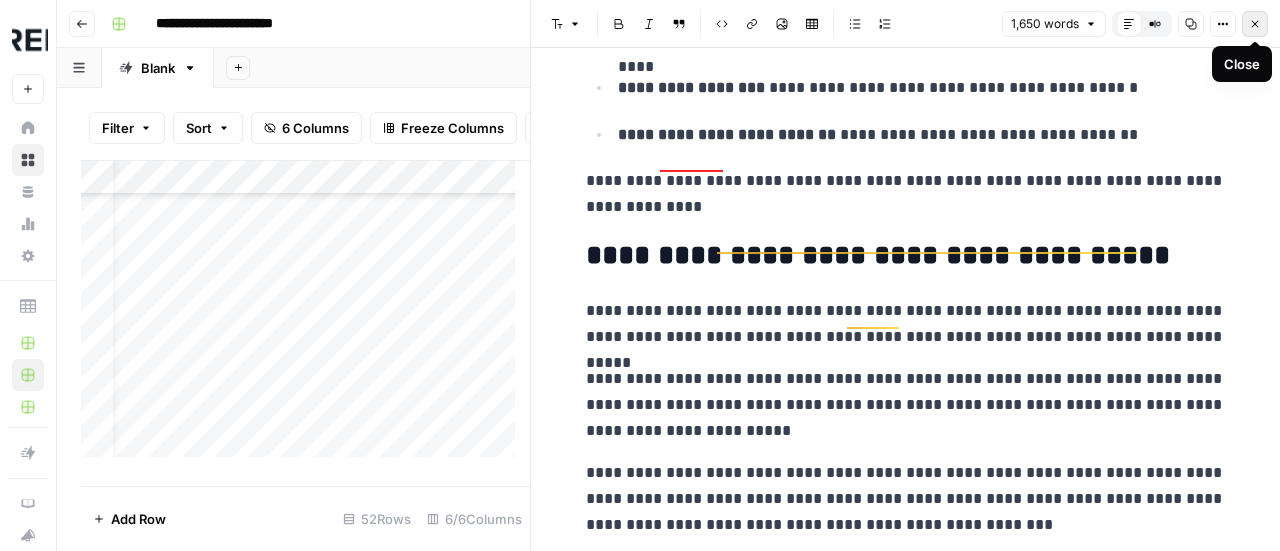 click 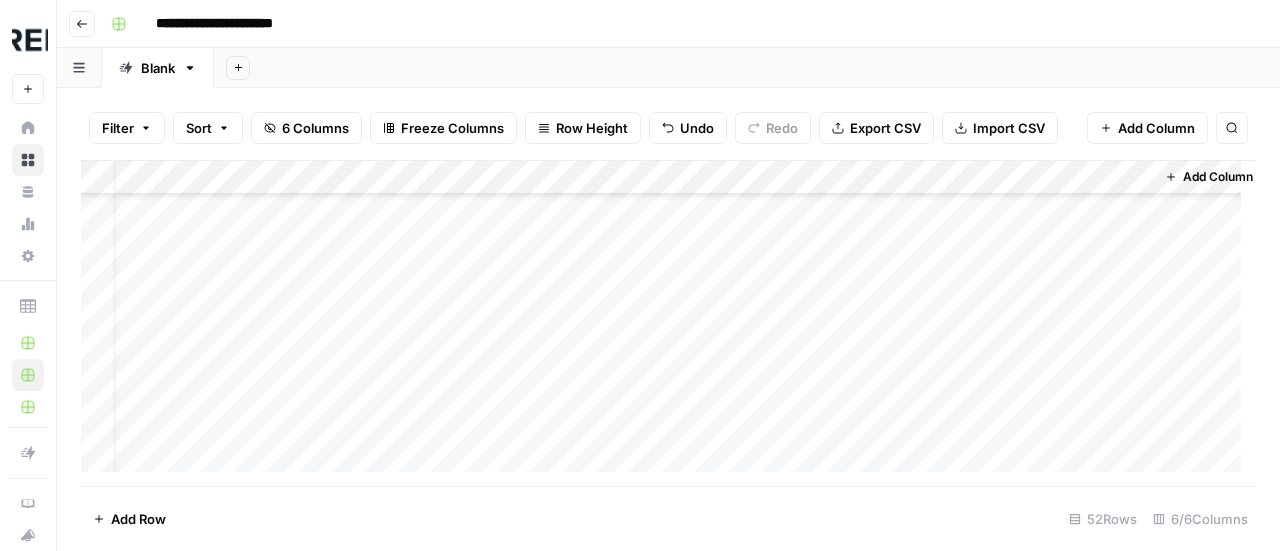 scroll, scrollTop: 300, scrollLeft: 40, axis: both 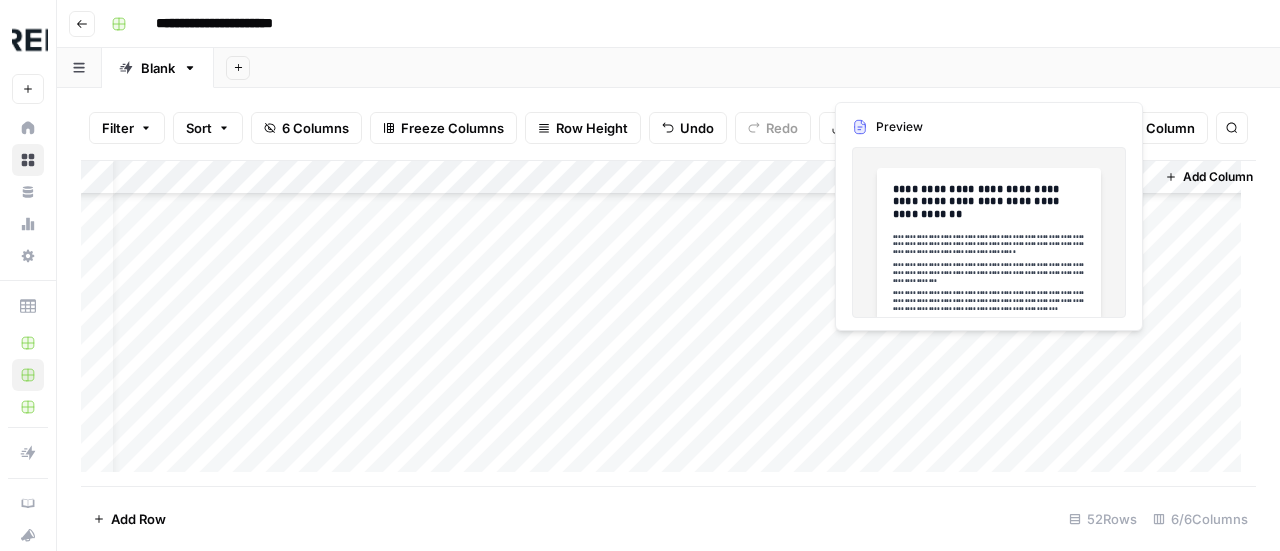 click on "Add Column" at bounding box center [668, 324] 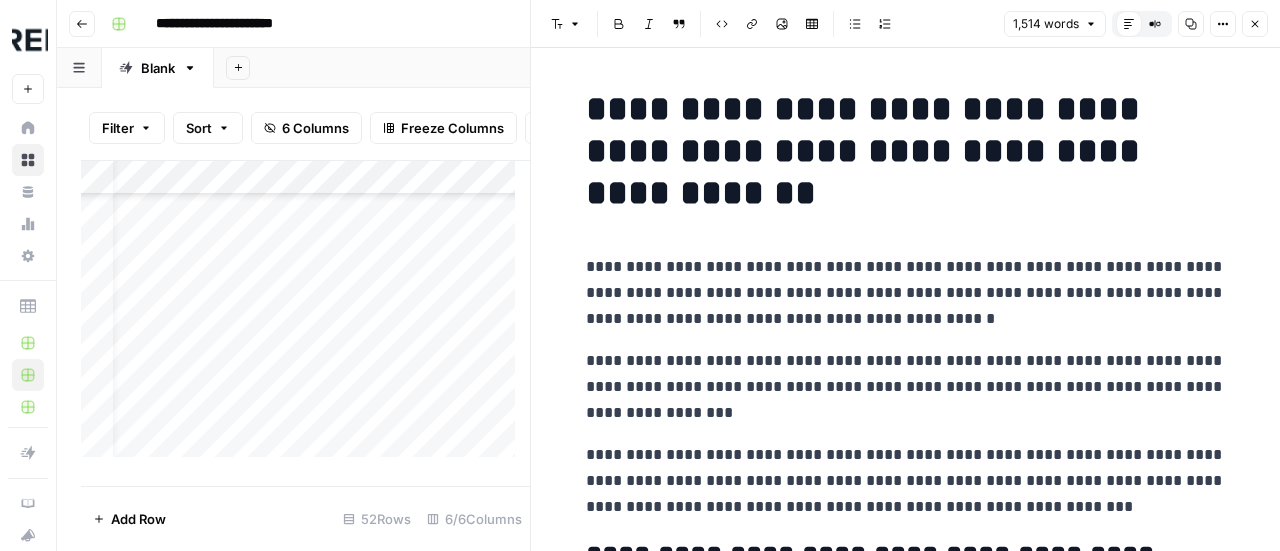 click on "**********" at bounding box center (906, 151) 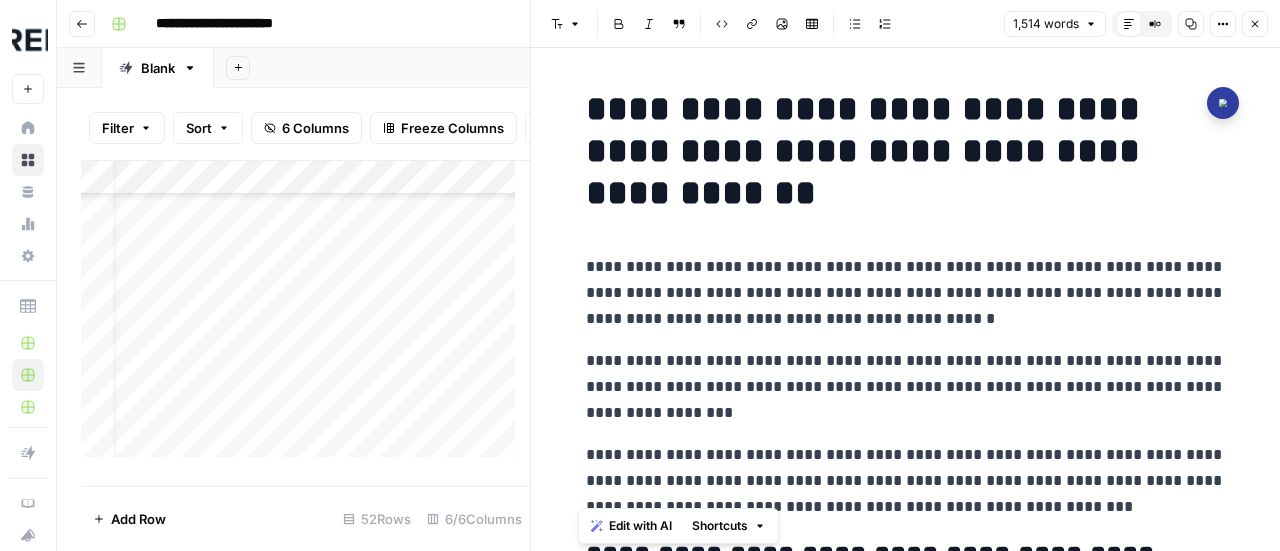 click on "**********" at bounding box center (906, 293) 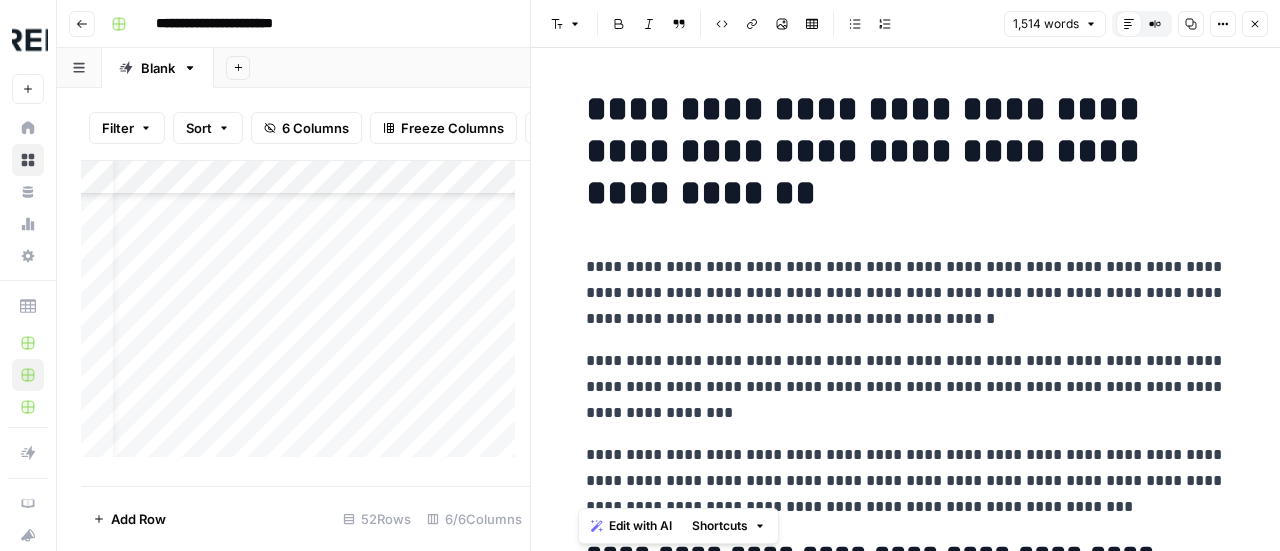 copy on "**********" 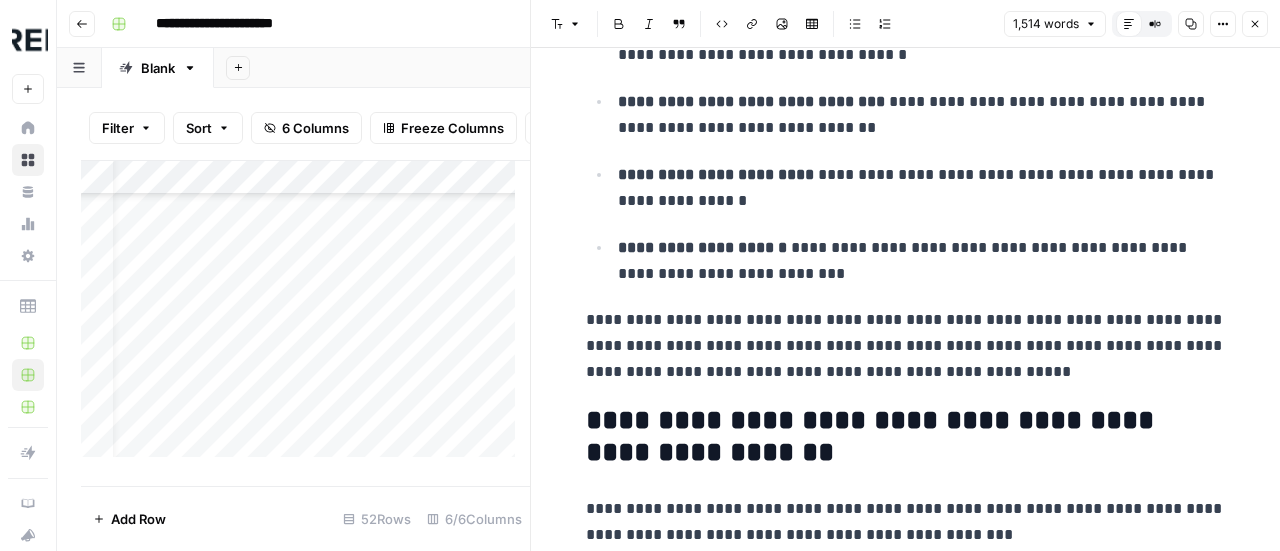 scroll, scrollTop: 1700, scrollLeft: 0, axis: vertical 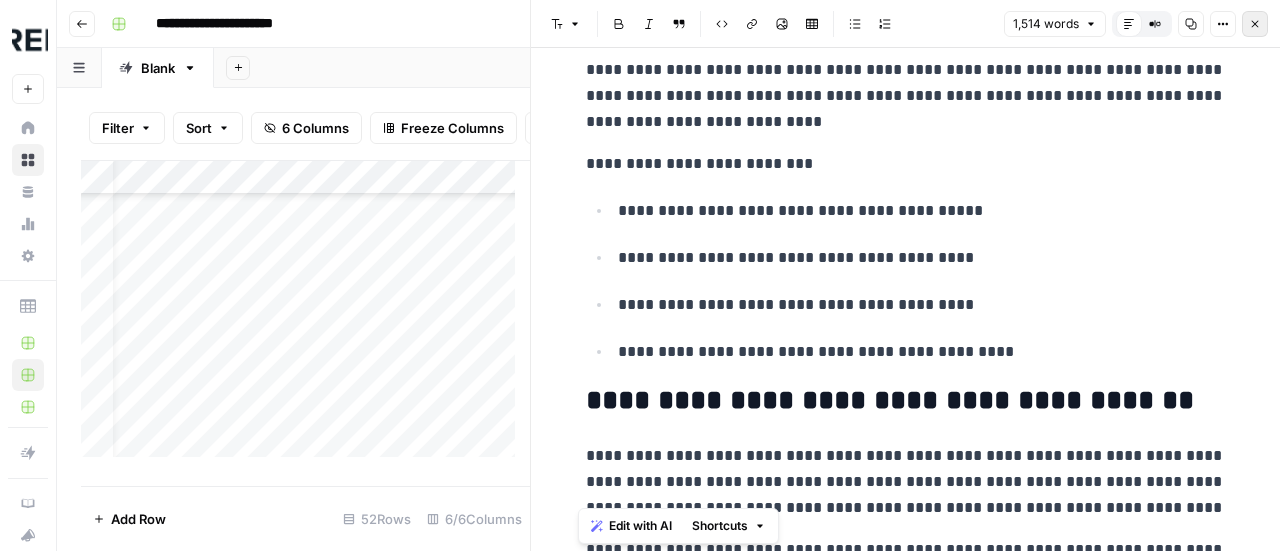 click 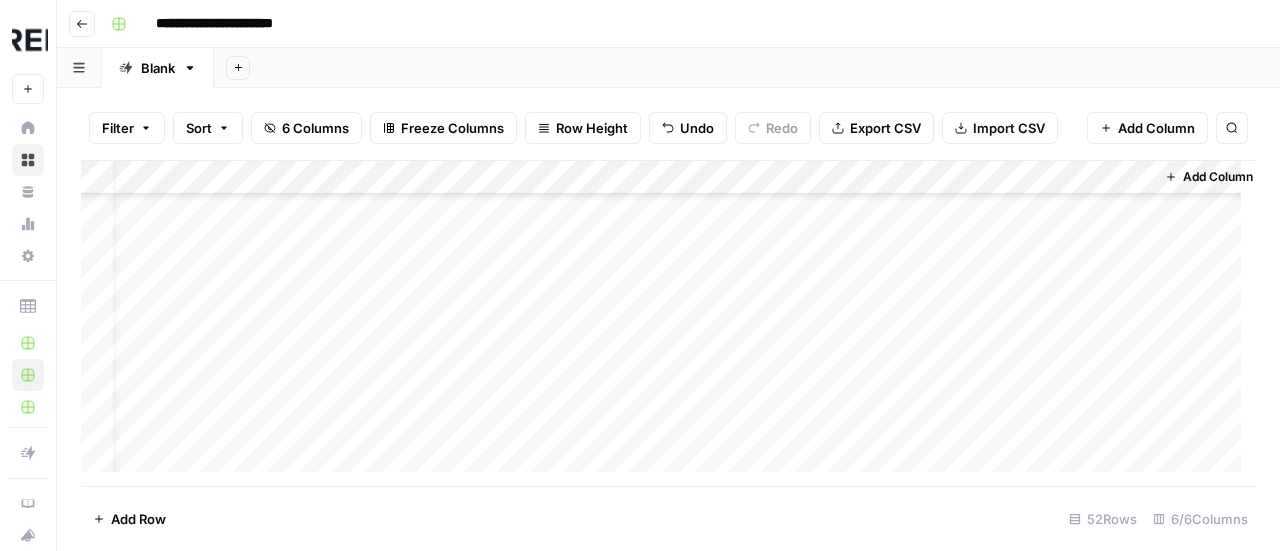 scroll, scrollTop: 300, scrollLeft: 40, axis: both 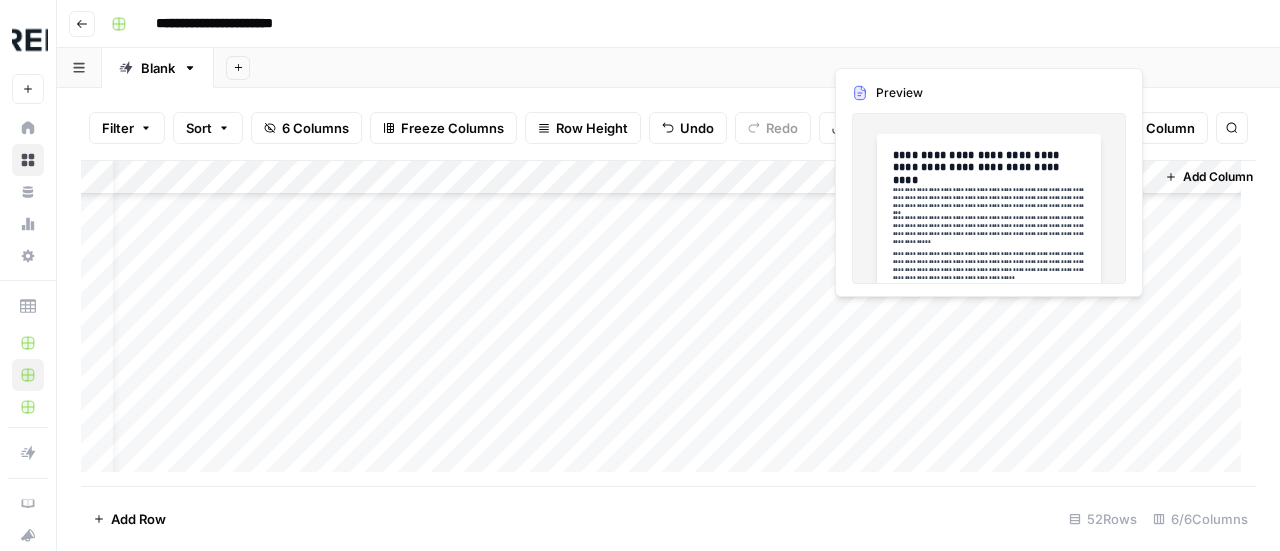 click on "Add Column" at bounding box center (668, 324) 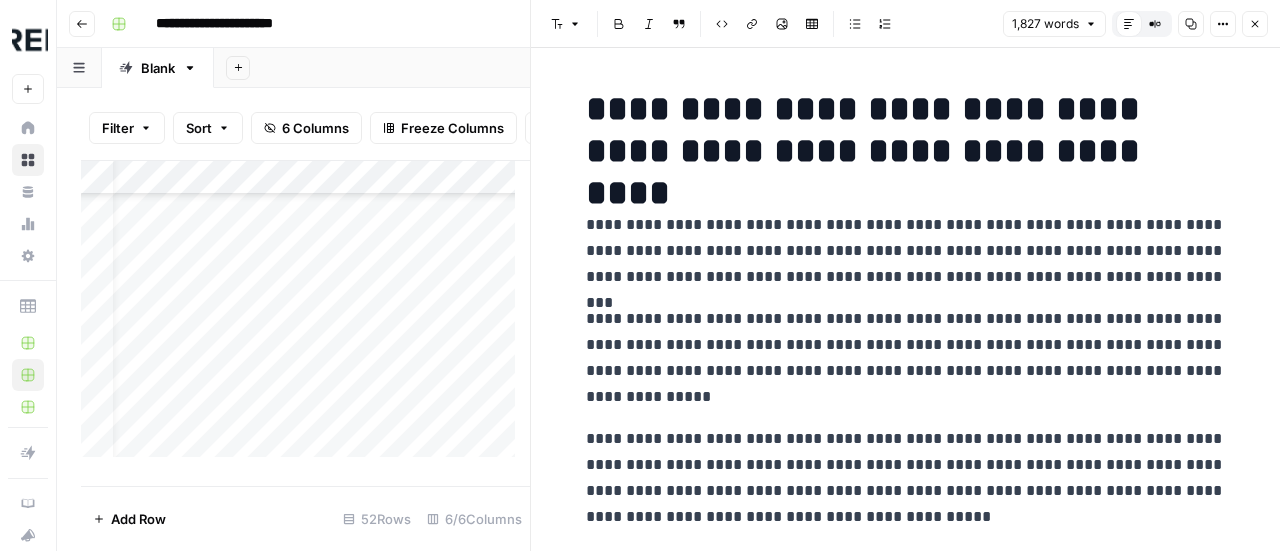click at bounding box center (1062, 317) 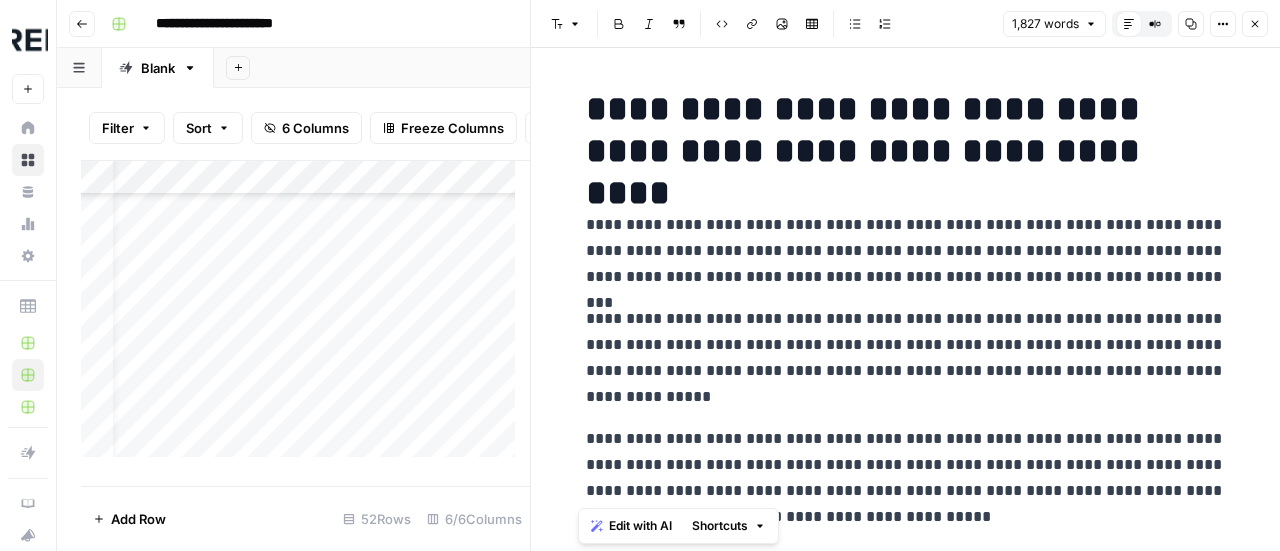 copy on "**********" 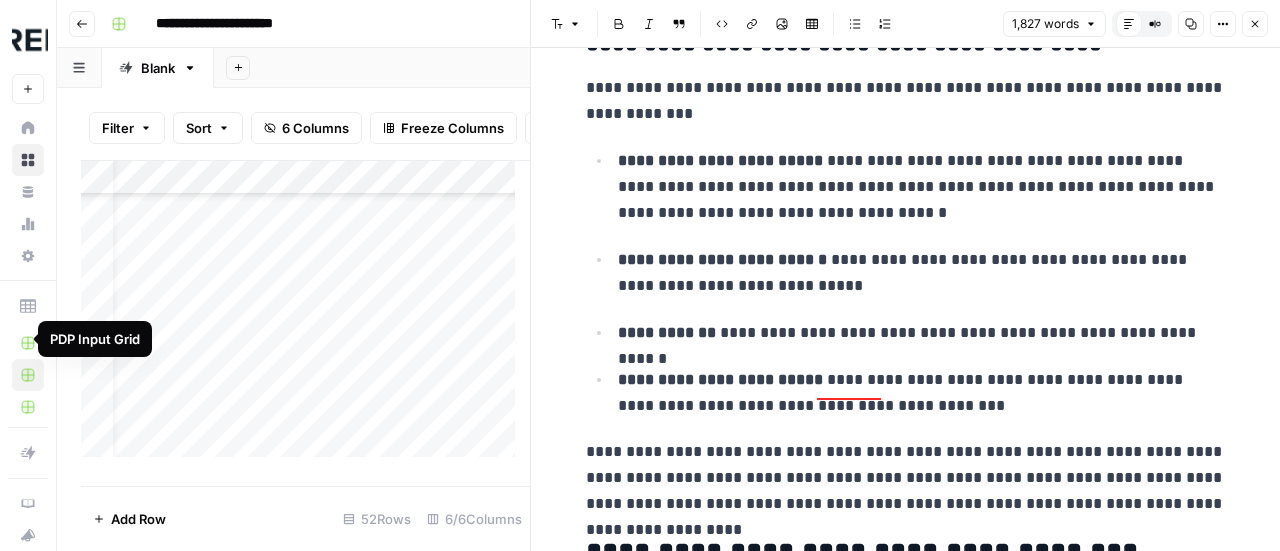scroll, scrollTop: 6500, scrollLeft: 0, axis: vertical 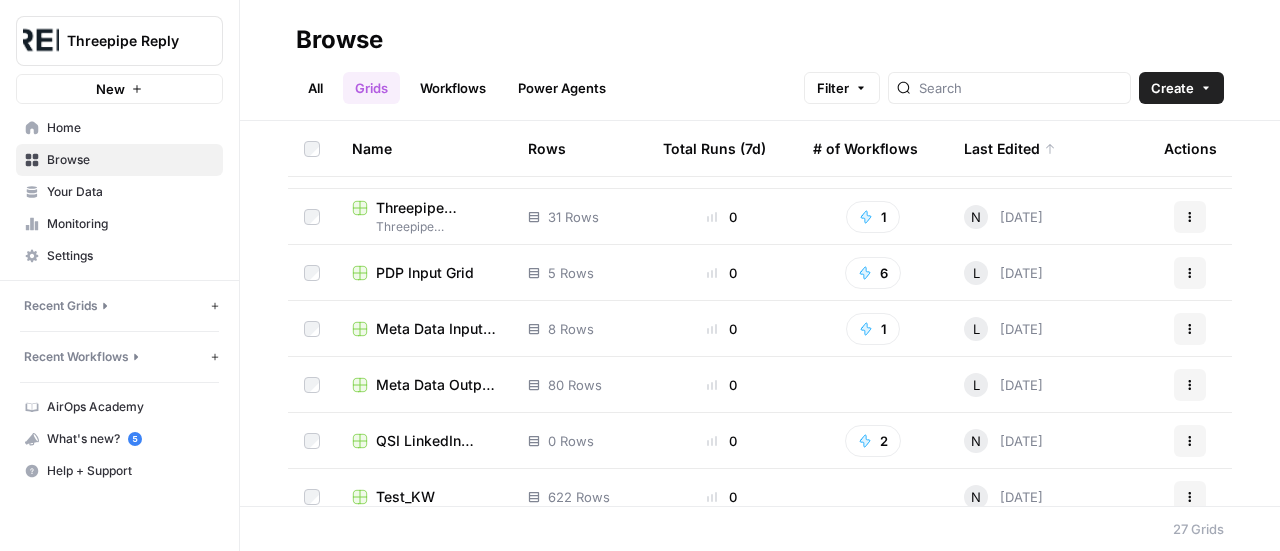 click on "PDP Input Grid" at bounding box center (425, 273) 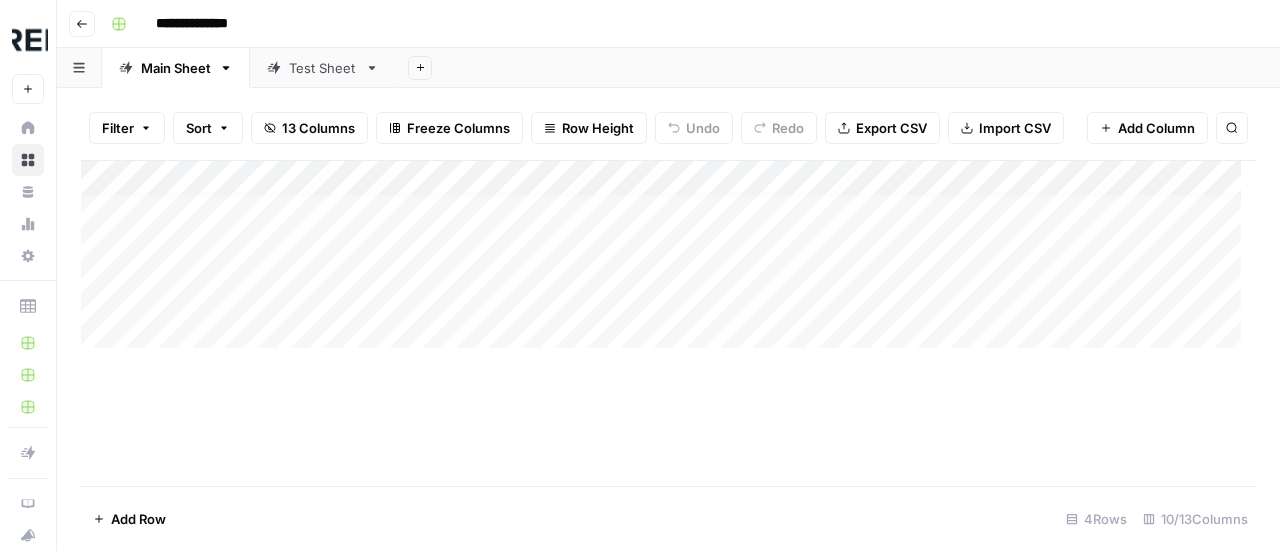 scroll, scrollTop: 15, scrollLeft: 0, axis: vertical 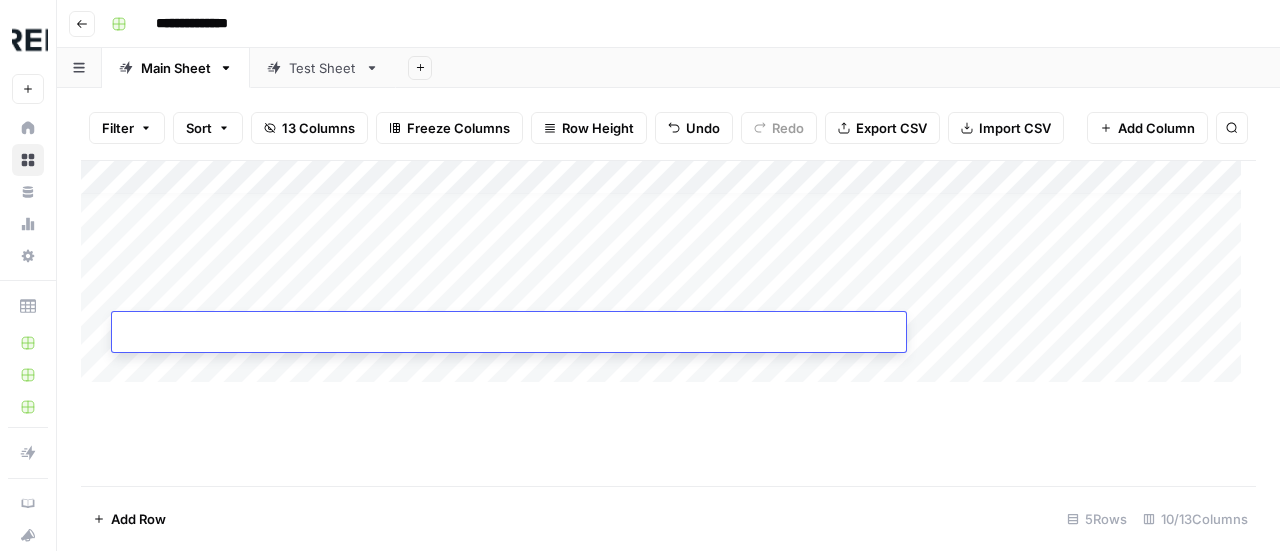paste on "**********" 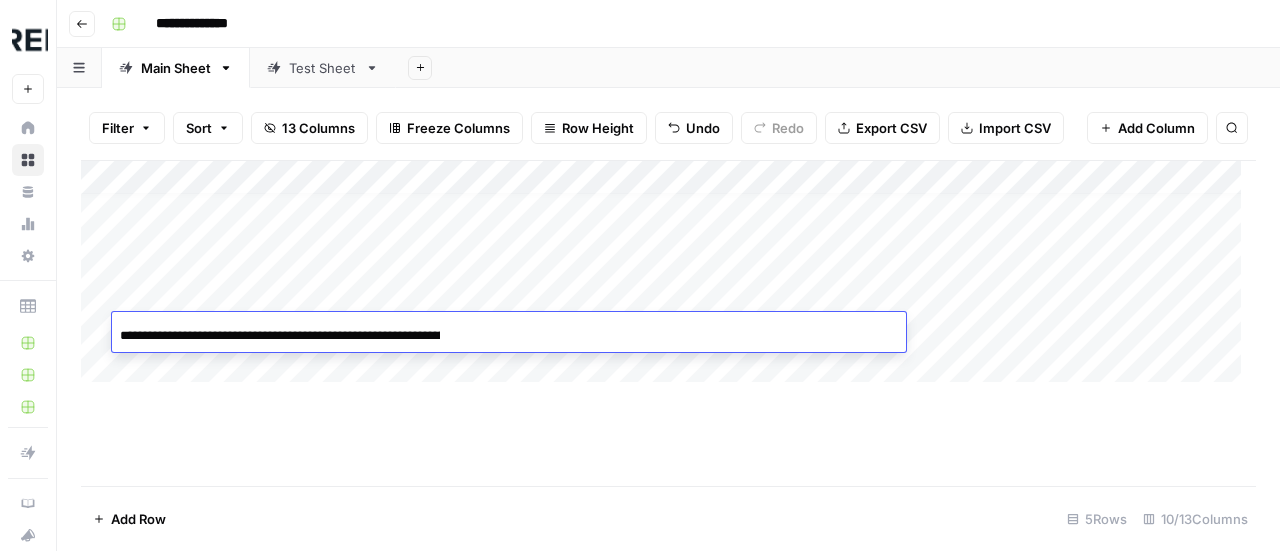 scroll, scrollTop: 0, scrollLeft: 358, axis: horizontal 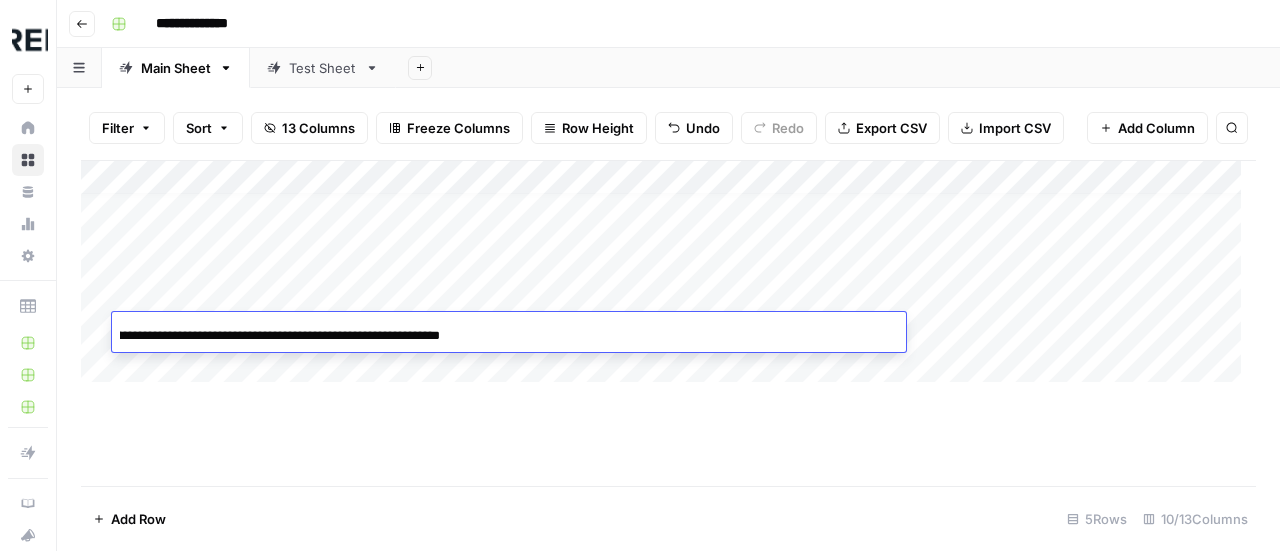 click on "Add Row 5  Rows 10/13  Columns" at bounding box center (668, 518) 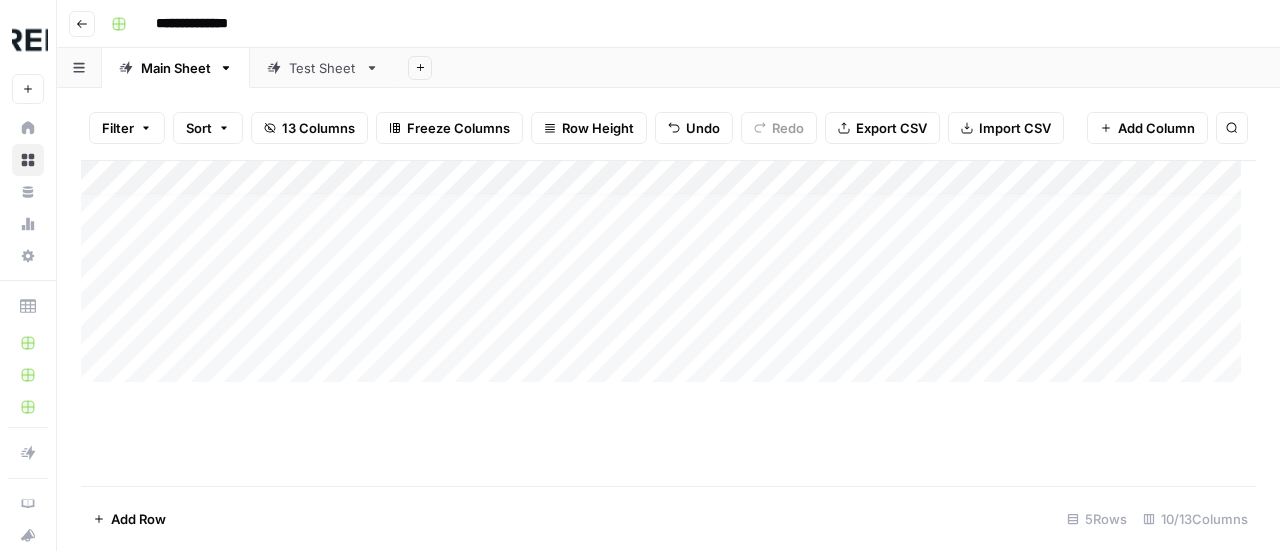 click on "Add Column" at bounding box center [668, 279] 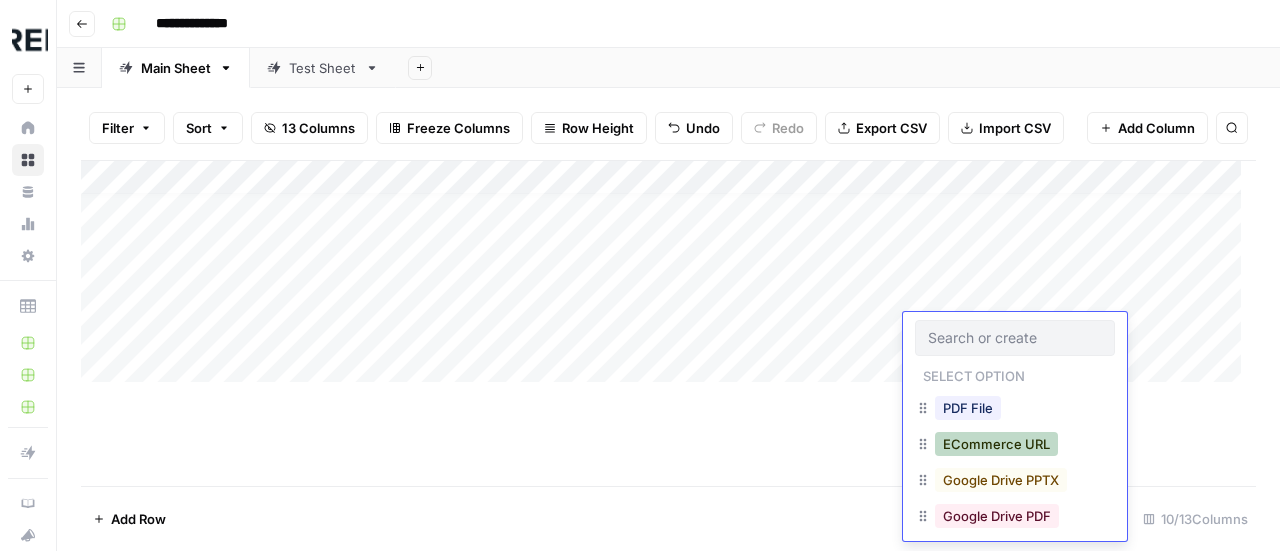click on "ECommerce URL" at bounding box center (996, 444) 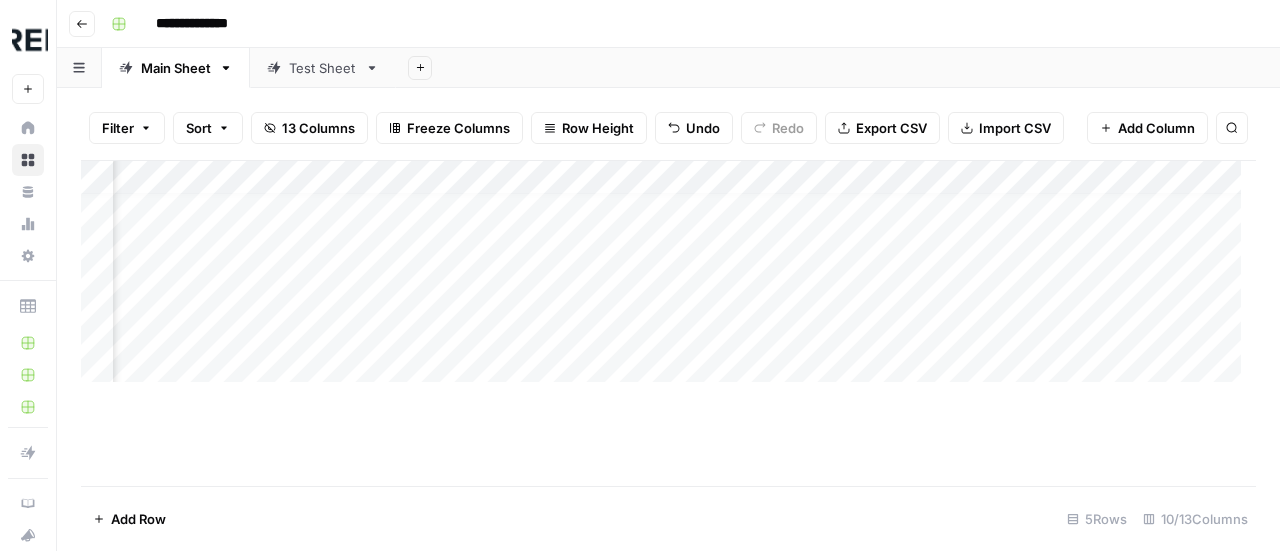 scroll, scrollTop: 15, scrollLeft: 938, axis: both 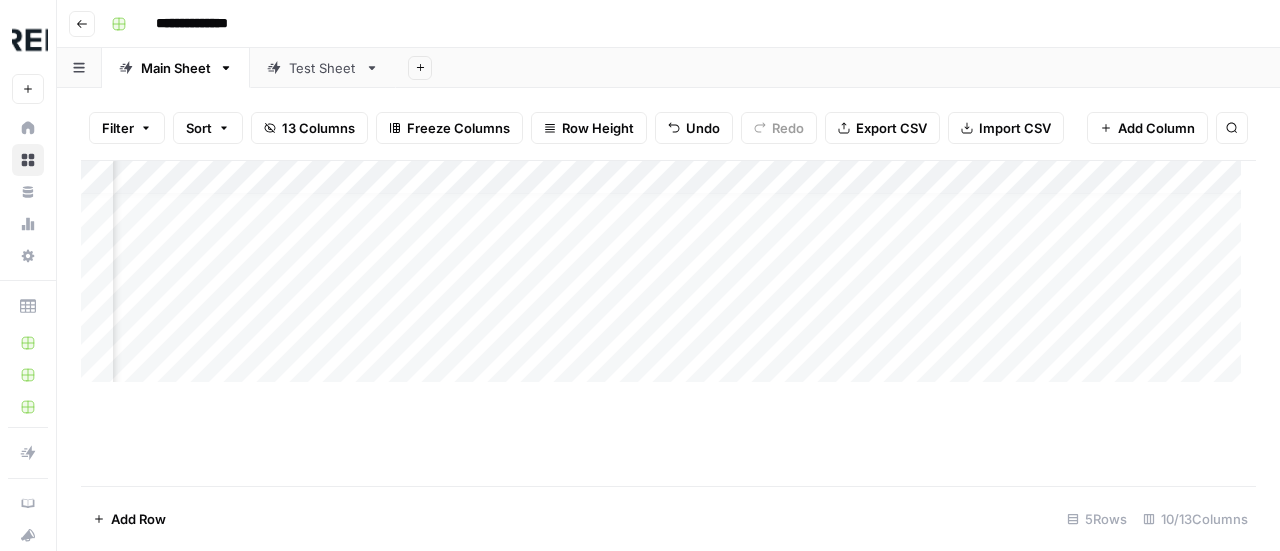click on "Add Column" at bounding box center (668, 279) 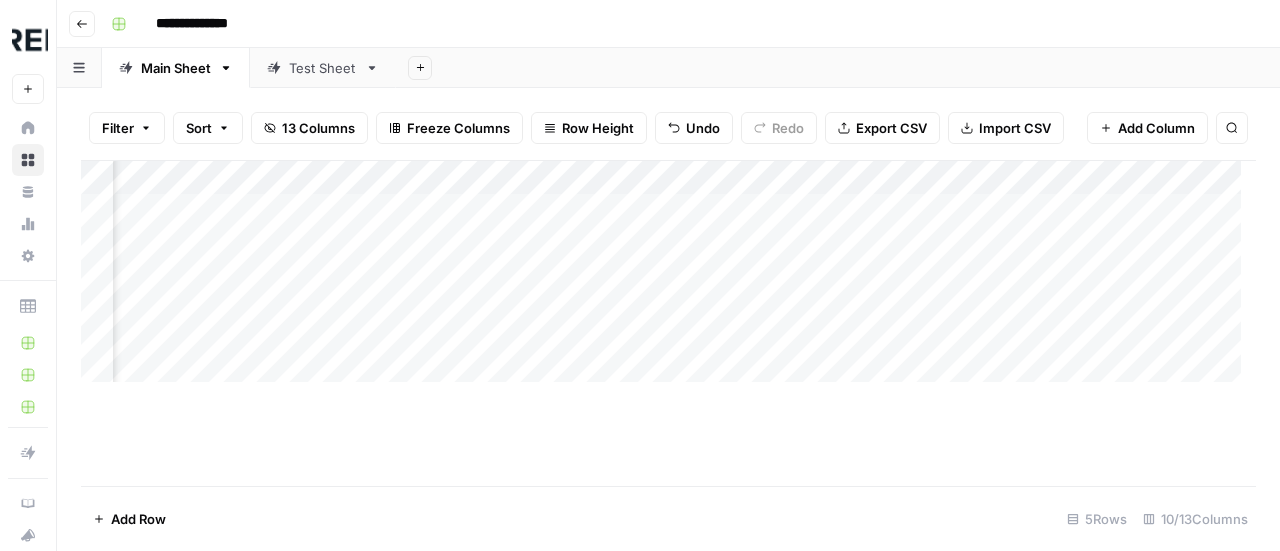 scroll, scrollTop: 15, scrollLeft: 938, axis: both 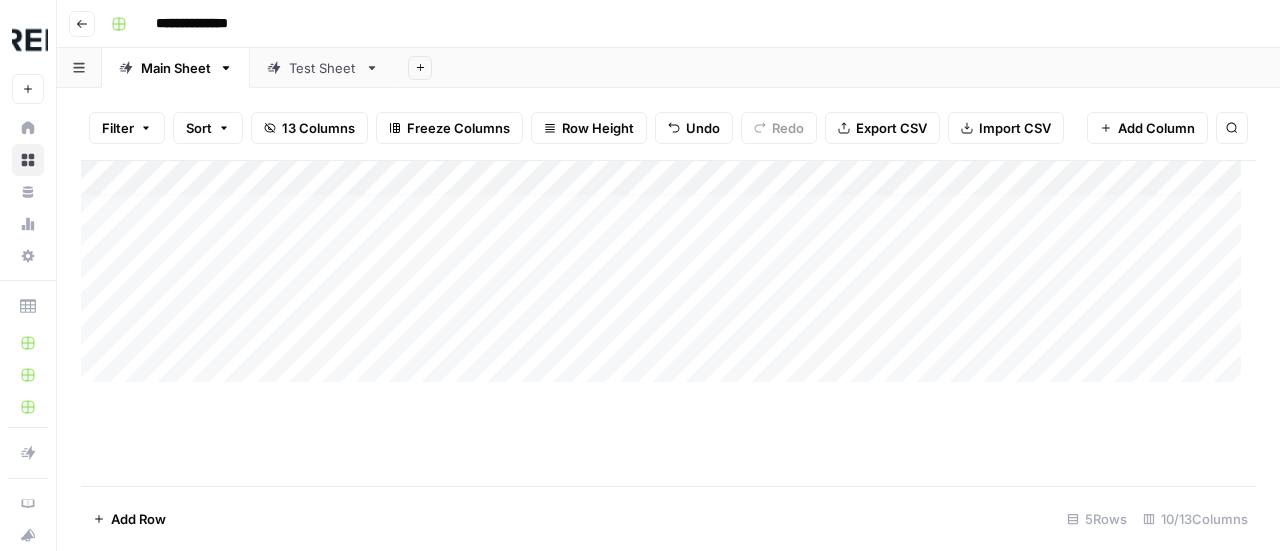 click on "Add Column" at bounding box center (668, 279) 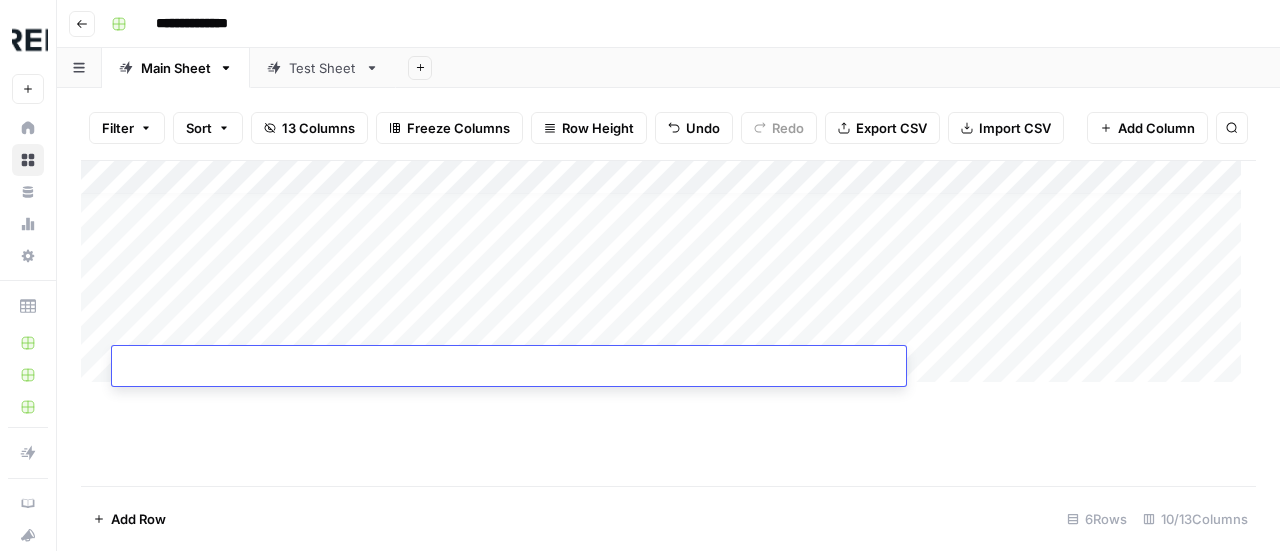 scroll, scrollTop: 15, scrollLeft: 0, axis: vertical 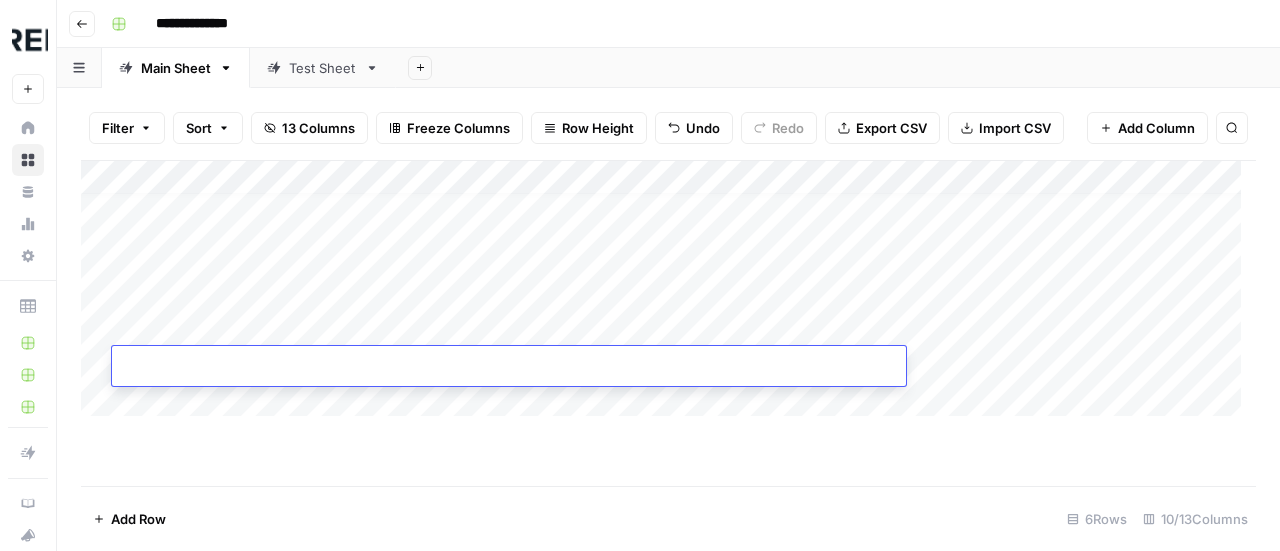click at bounding box center (280, 370) 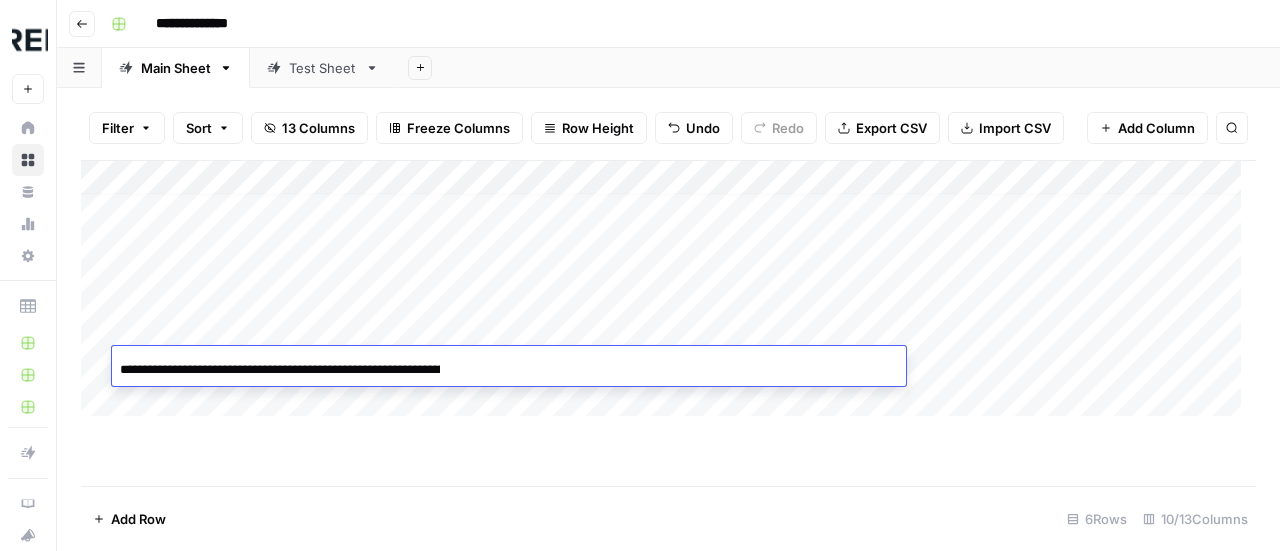 scroll, scrollTop: 0, scrollLeft: 254, axis: horizontal 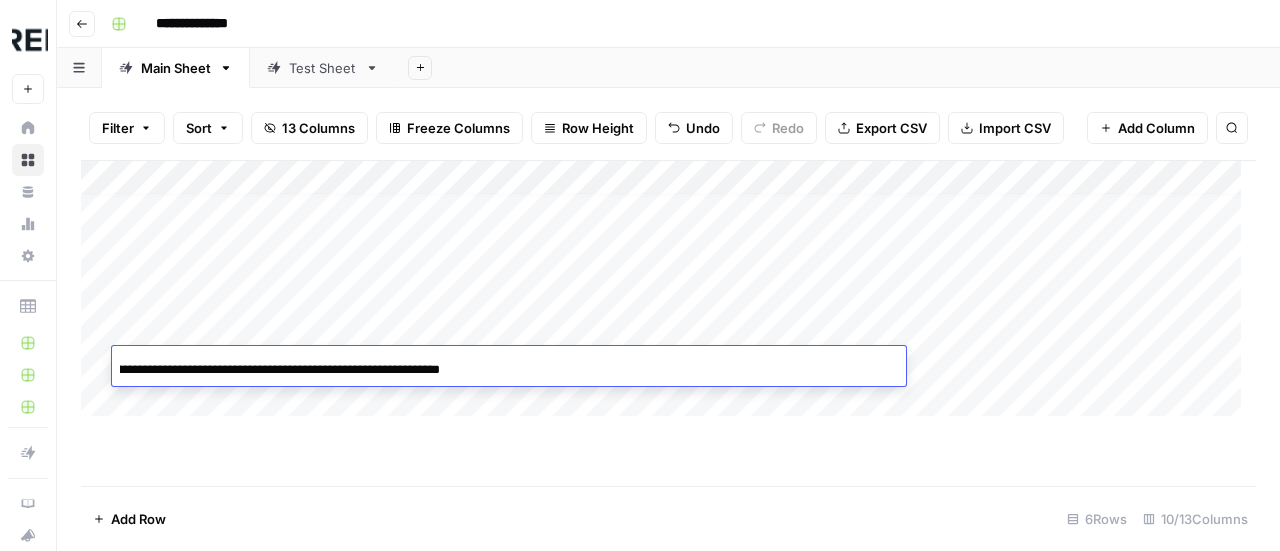 click on "Add Row 6  Rows 10/13  Columns" at bounding box center [668, 518] 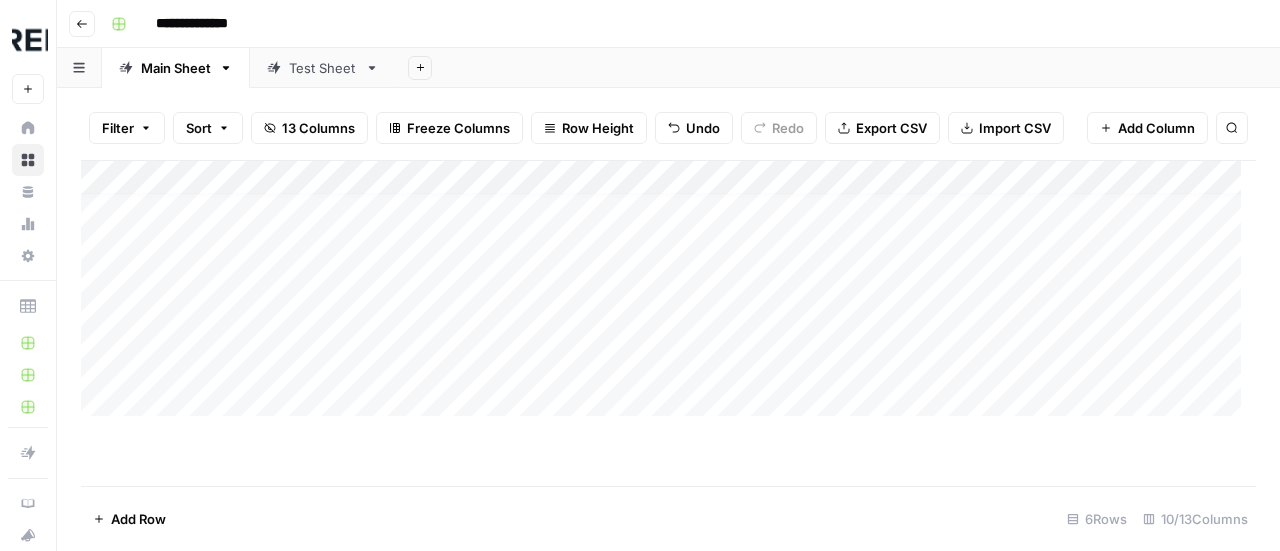 click on "Add Column" at bounding box center [668, 296] 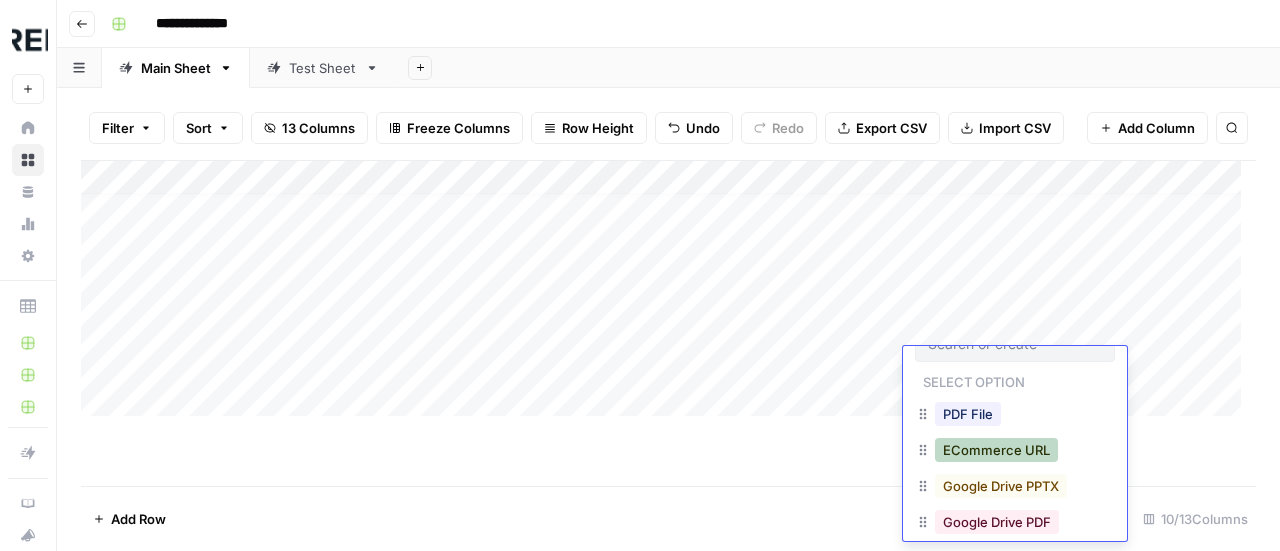scroll, scrollTop: 44, scrollLeft: 0, axis: vertical 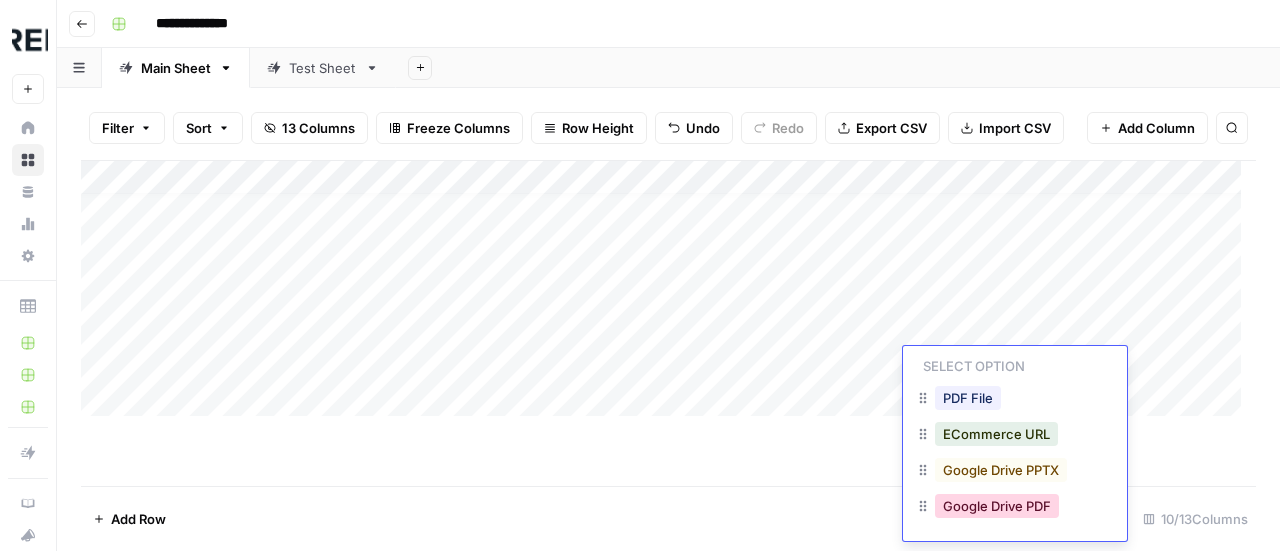 click on "Google Drive PDF" at bounding box center [997, 506] 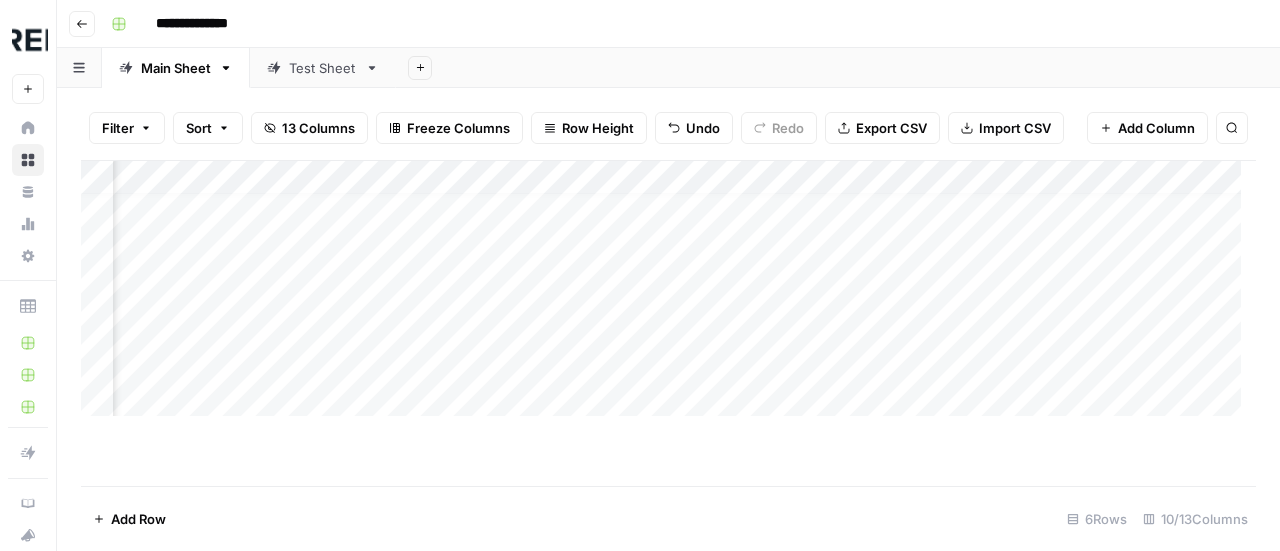 scroll, scrollTop: 15, scrollLeft: 484, axis: both 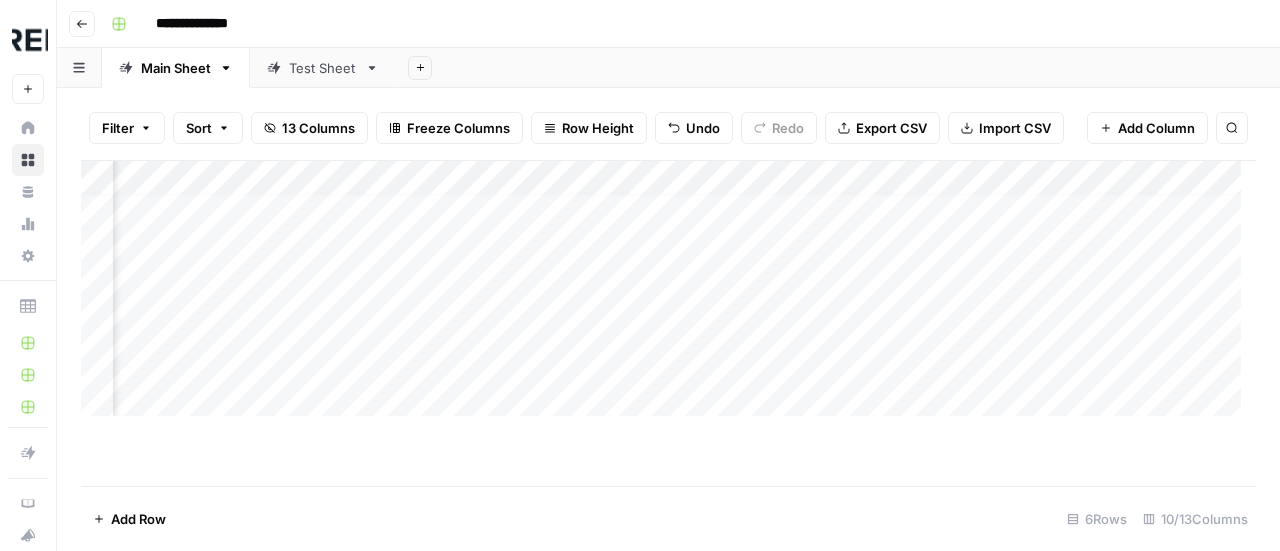 click on "Add Column" at bounding box center [668, 296] 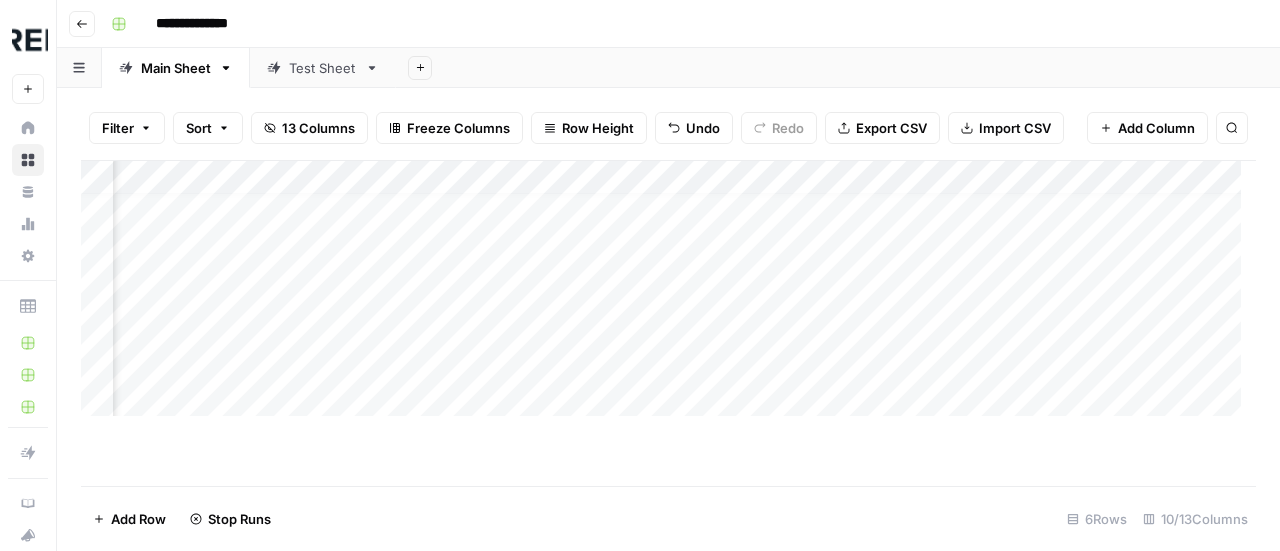 scroll, scrollTop: 15, scrollLeft: 1232, axis: both 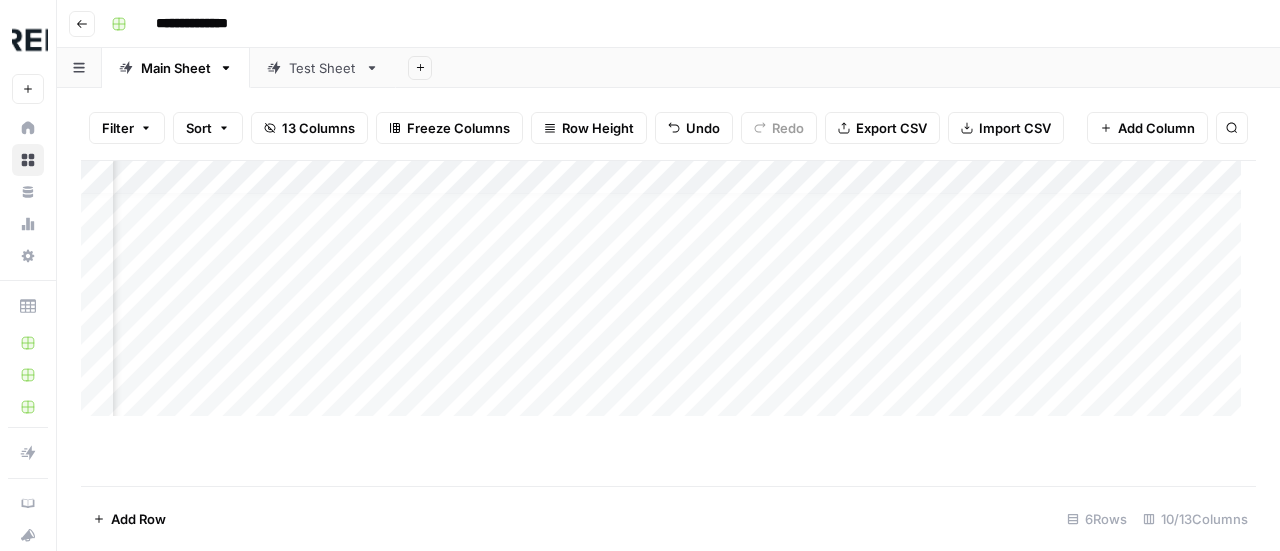 click on "Add Column" at bounding box center (668, 296) 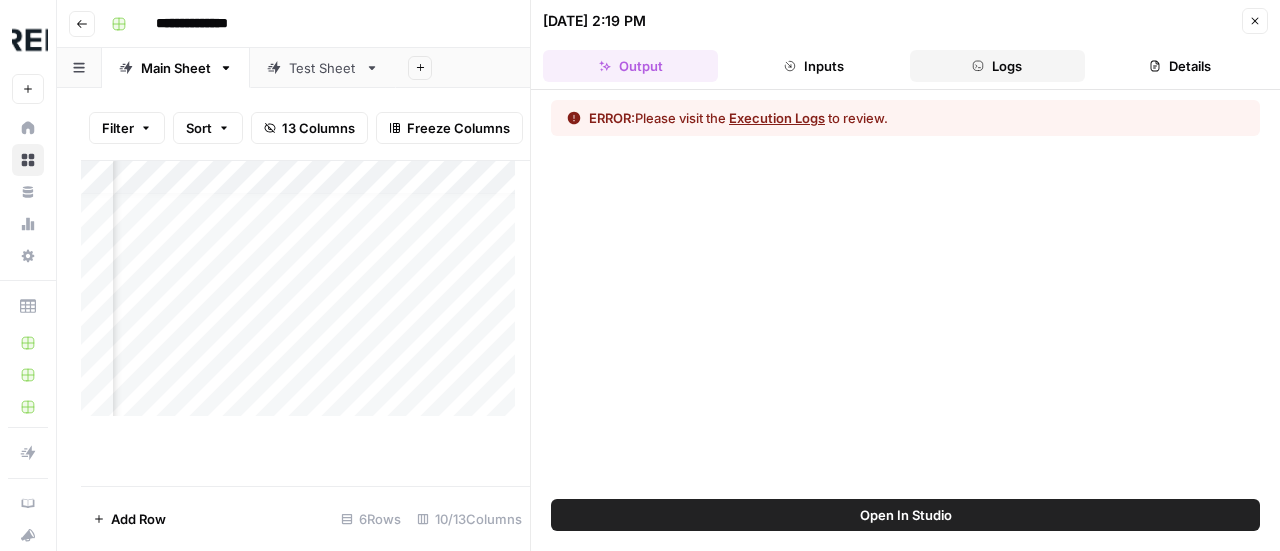 click on "Logs" at bounding box center (997, 66) 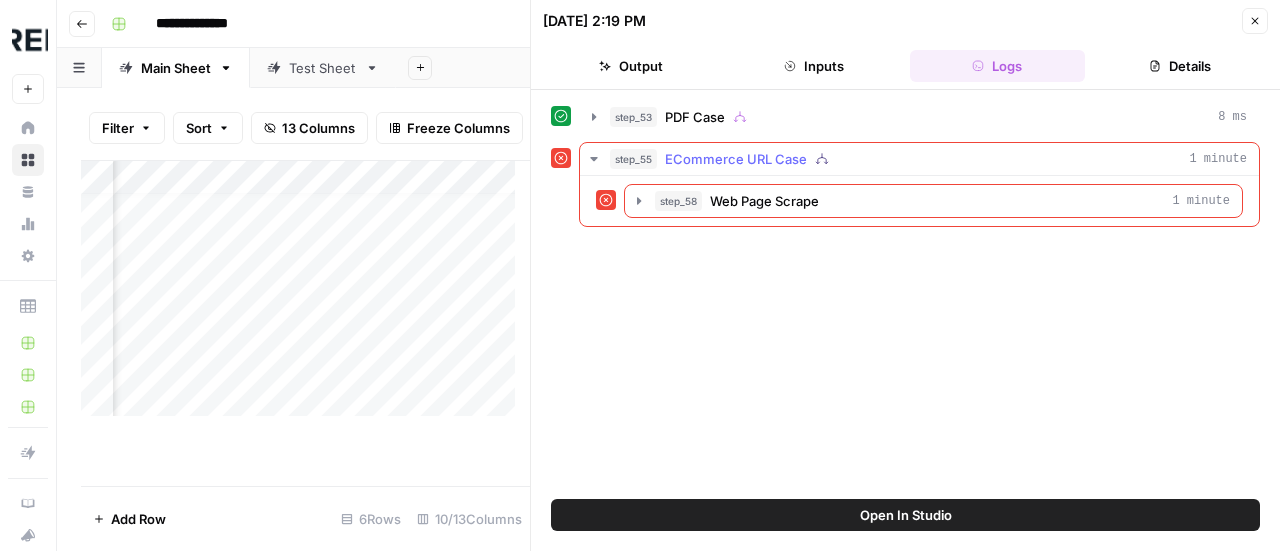 click 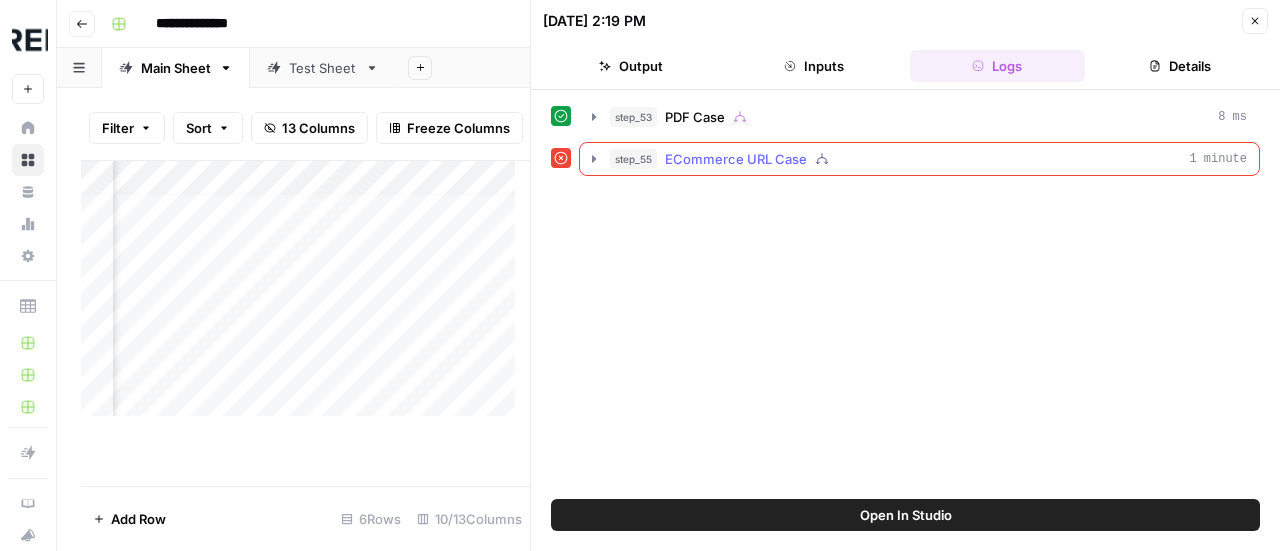 click 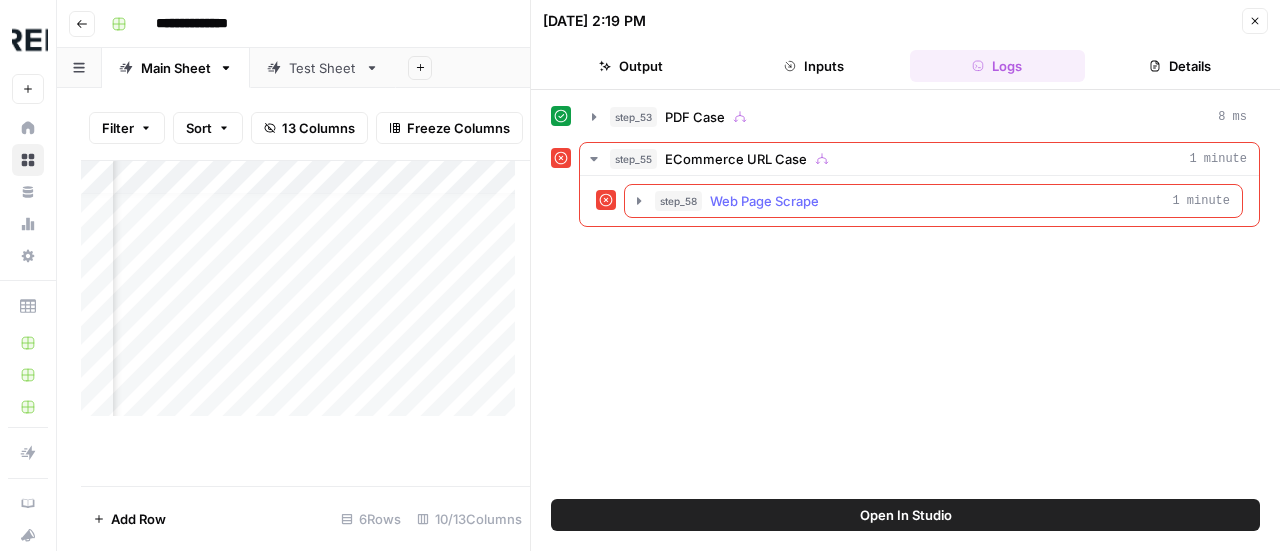 click on "step_58 Web Page Scrape 1 minute" at bounding box center (933, 201) 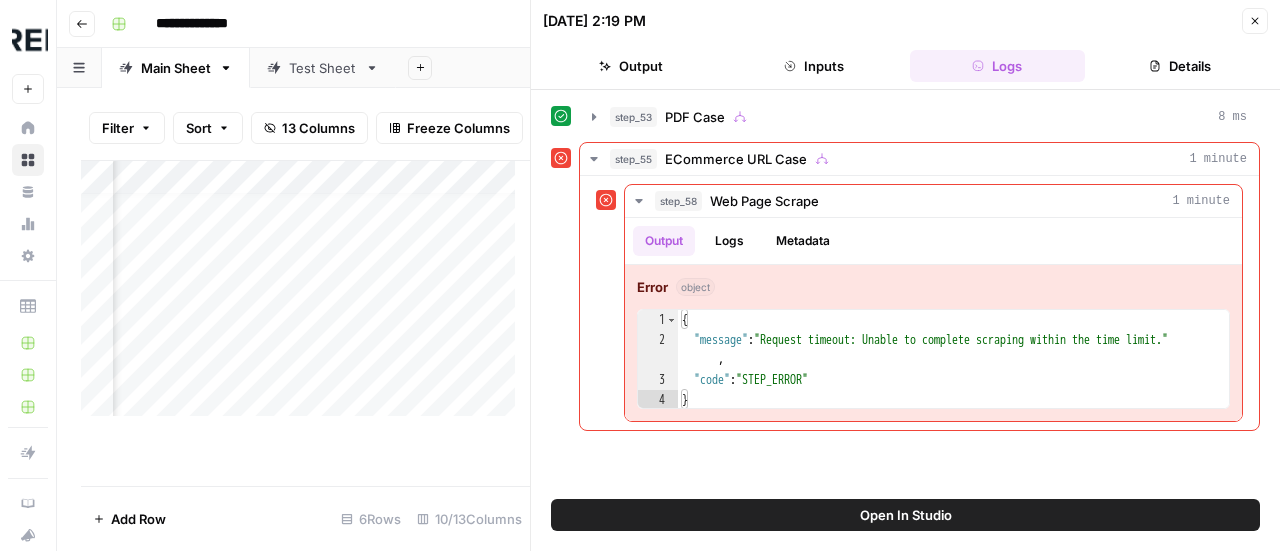 scroll, scrollTop: 15, scrollLeft: 0, axis: vertical 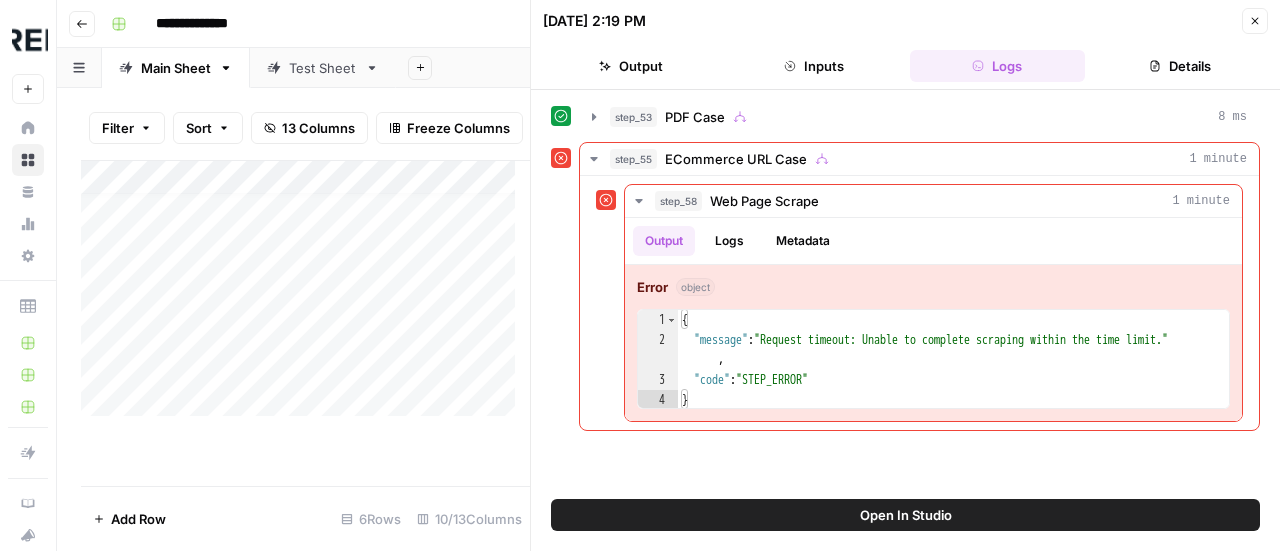 click on "Add Column" at bounding box center (305, 296) 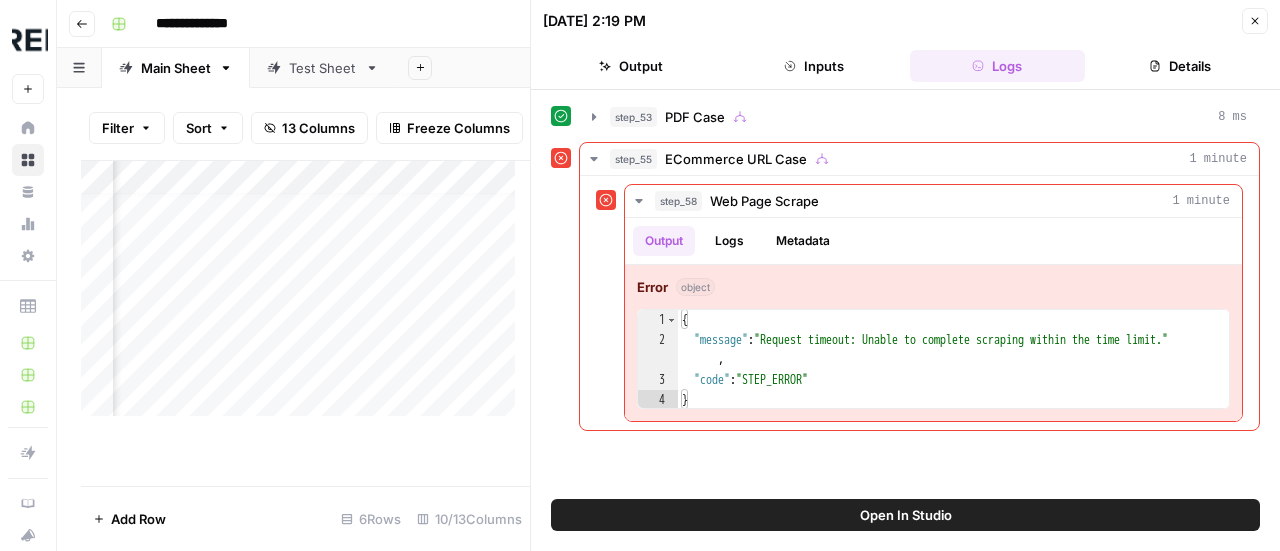 scroll, scrollTop: 15, scrollLeft: 806, axis: both 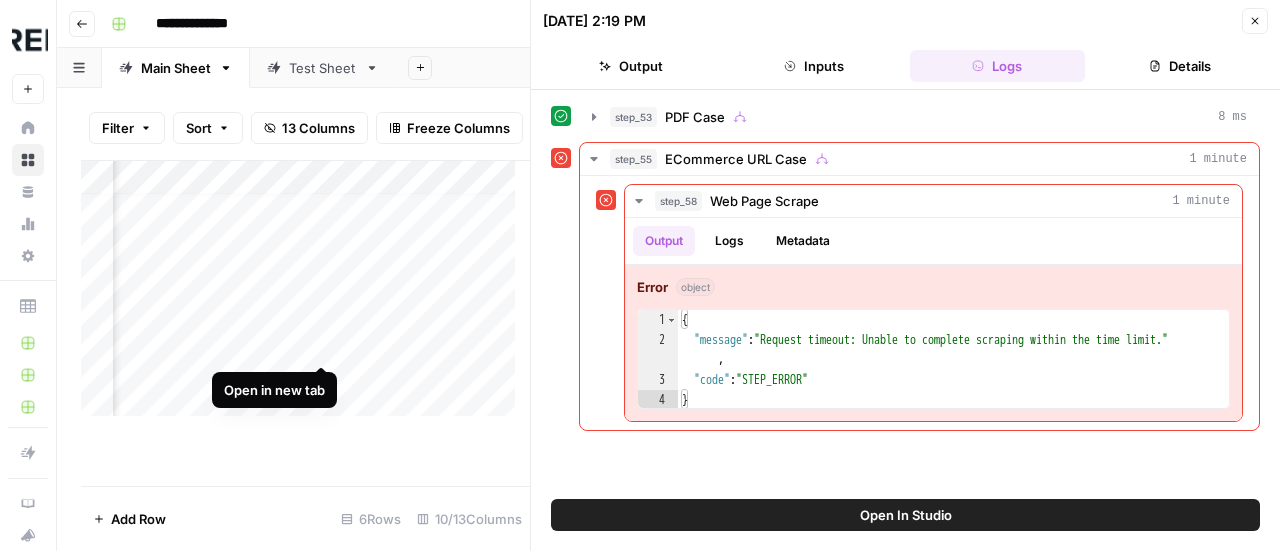 click on "Add Column" at bounding box center (305, 296) 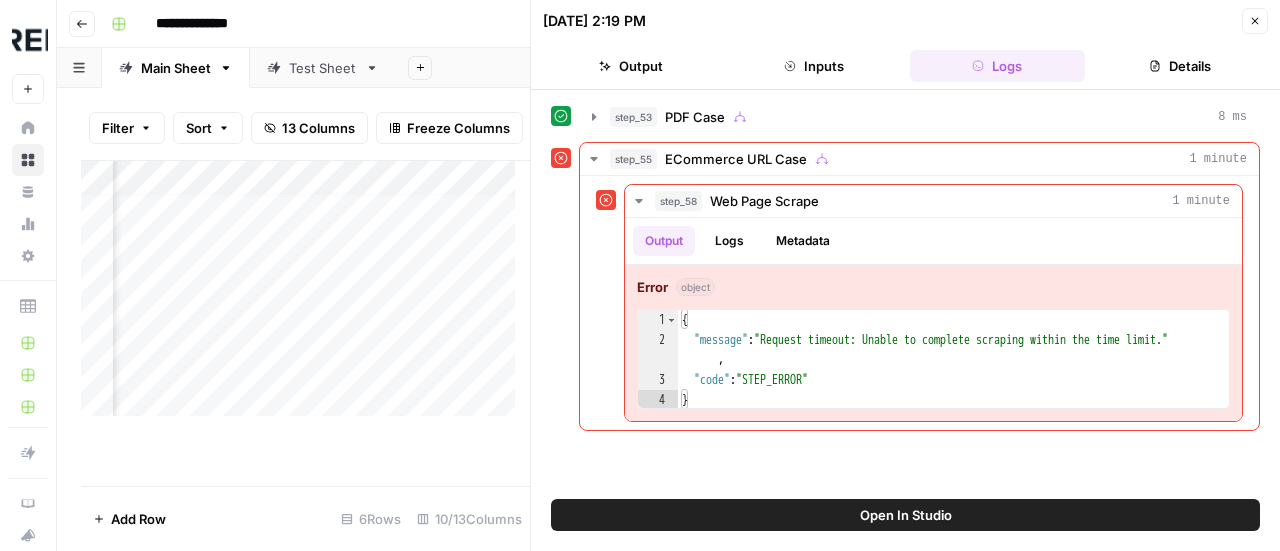 click on "Add Column" at bounding box center (305, 296) 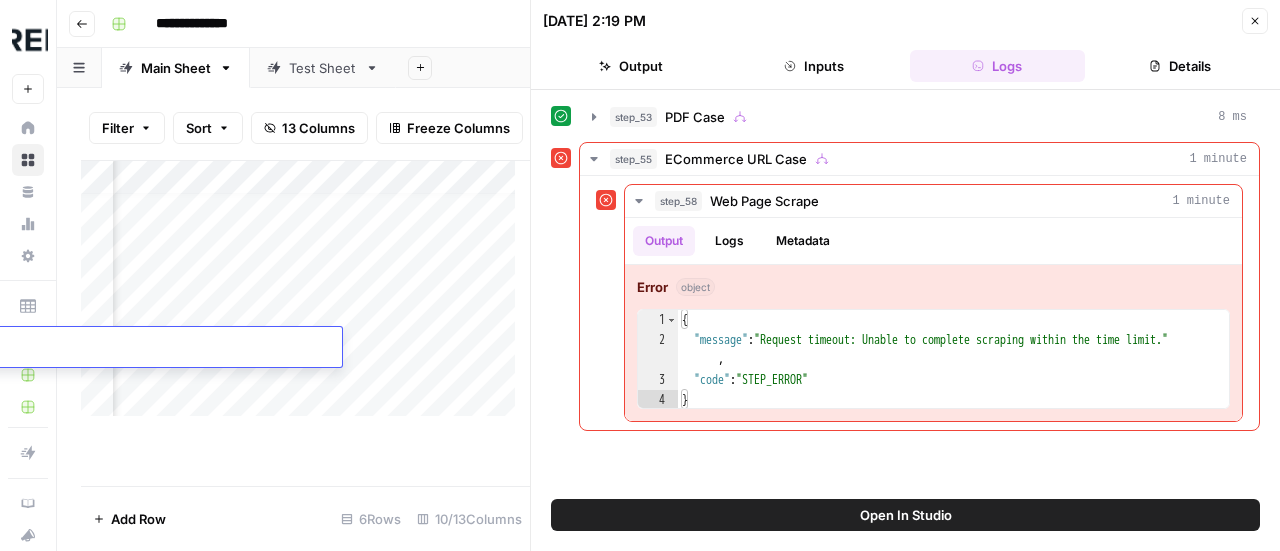 scroll, scrollTop: 0, scrollLeft: 358, axis: horizontal 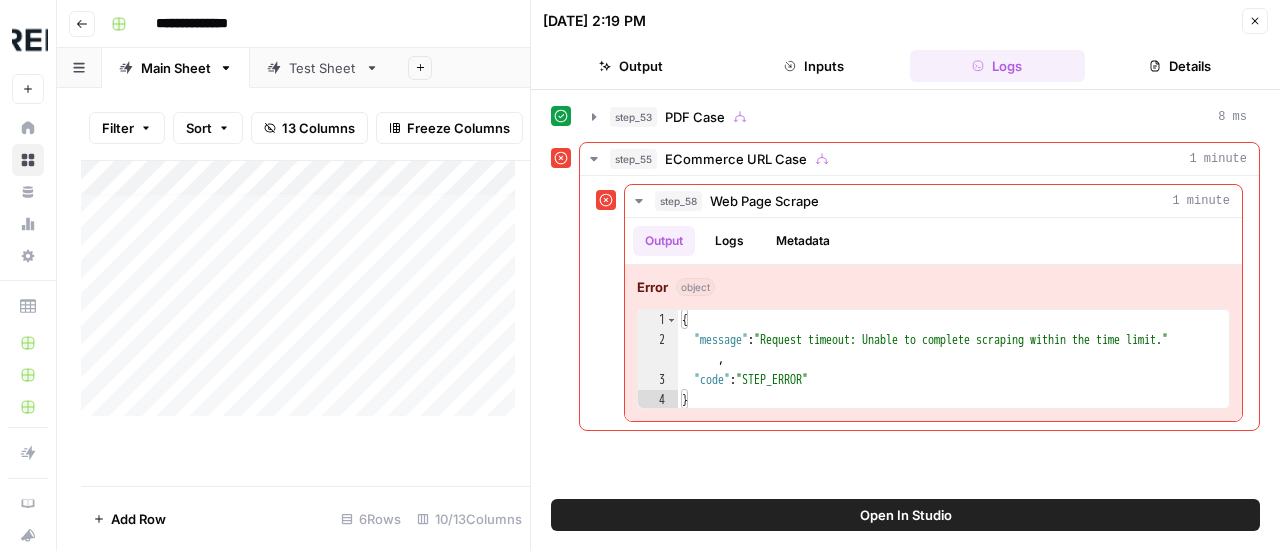 click on "Add Column" at bounding box center [305, 296] 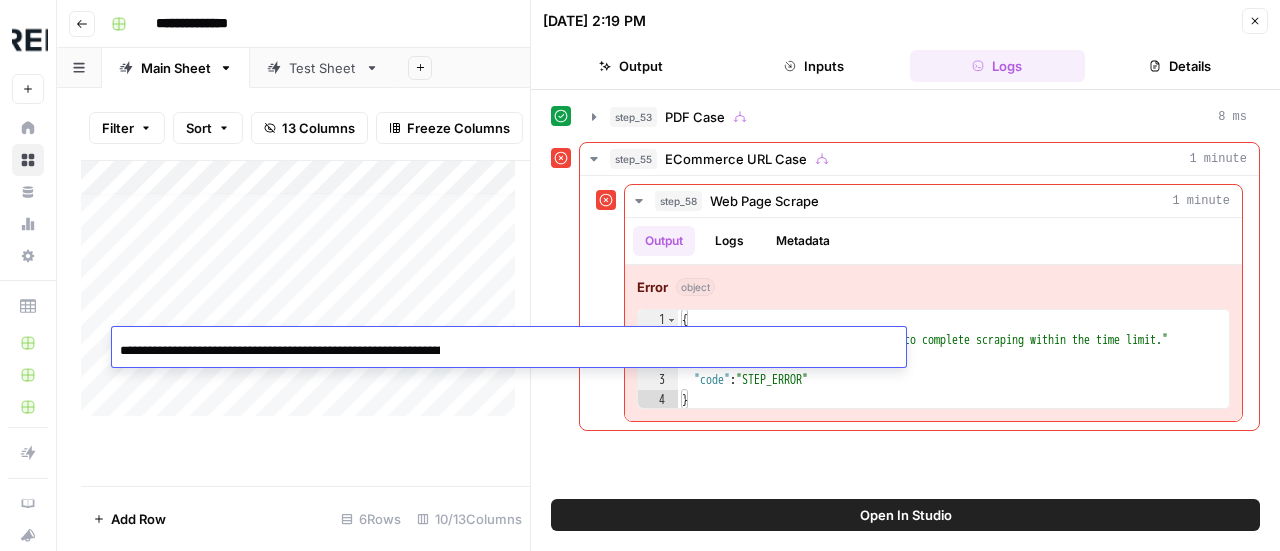 click on "**********" at bounding box center [280, 351] 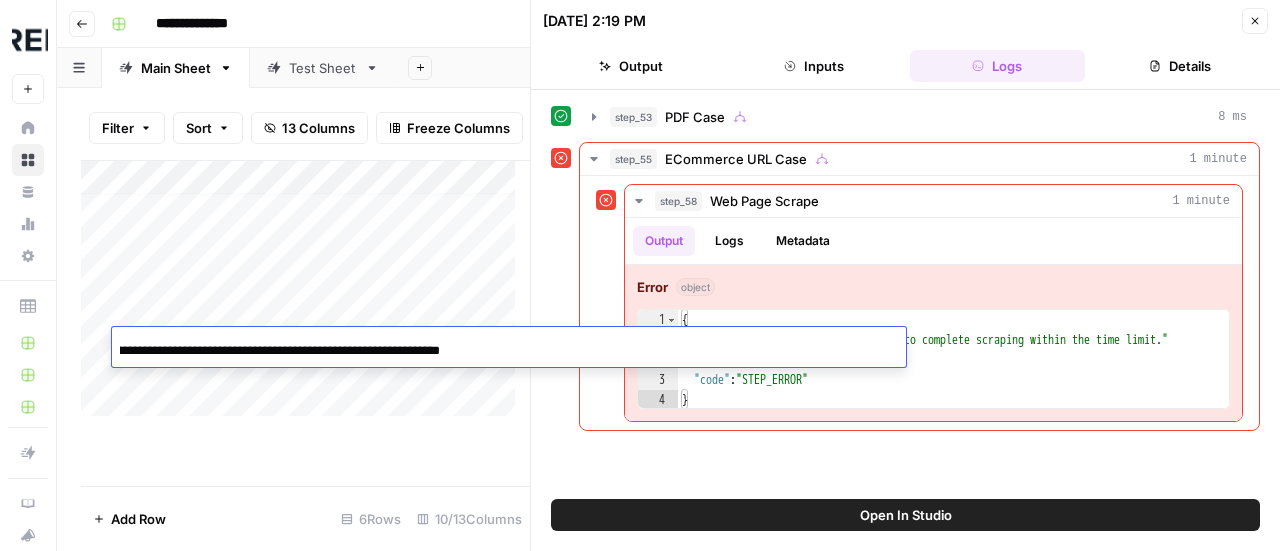 click on "**********" at bounding box center [280, 351] 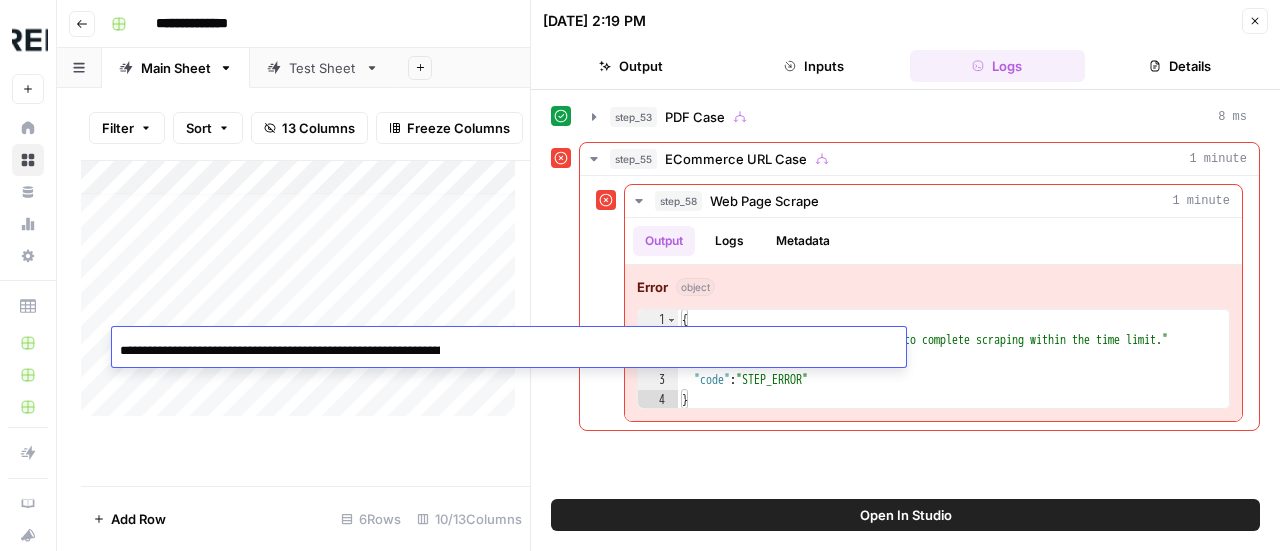 click on "**********" at bounding box center [509, 350] 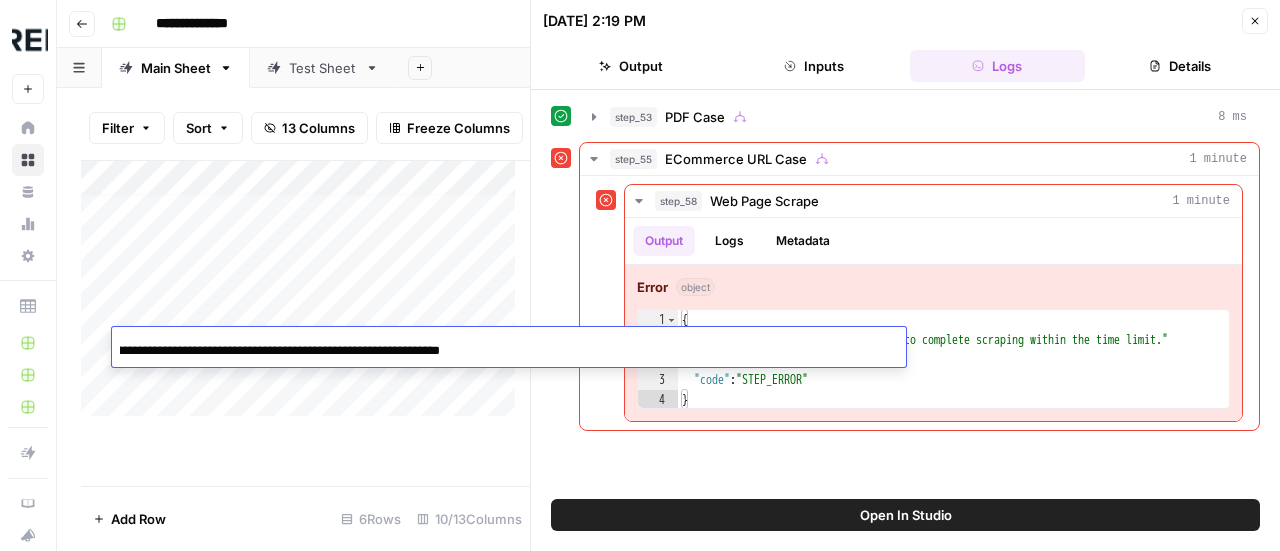 click on "Add Column" at bounding box center [305, 323] 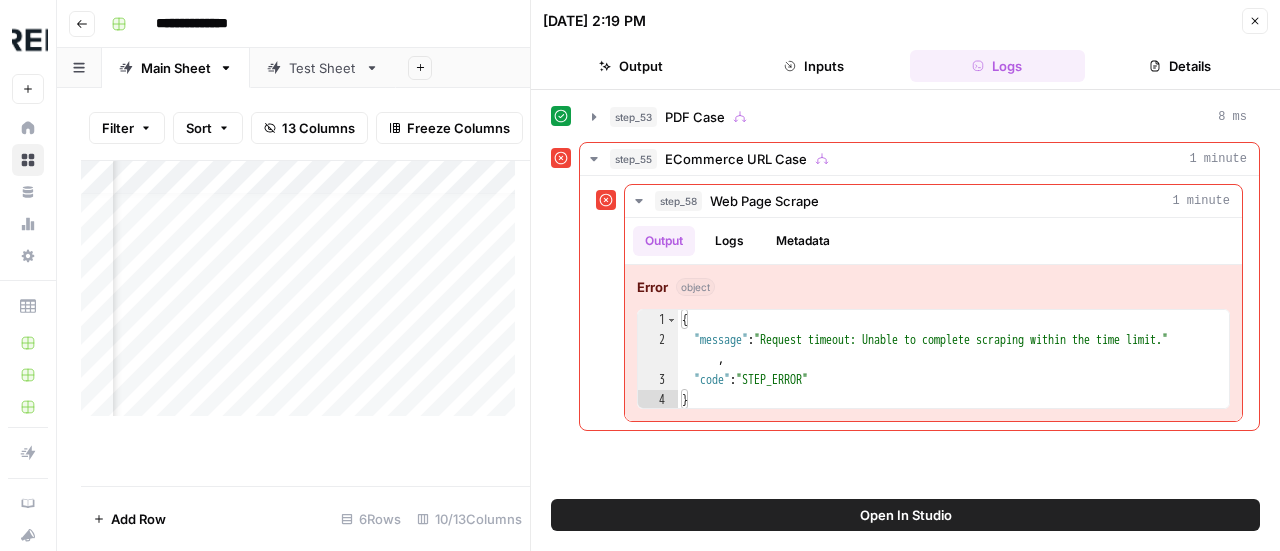 scroll, scrollTop: 15, scrollLeft: 1290, axis: both 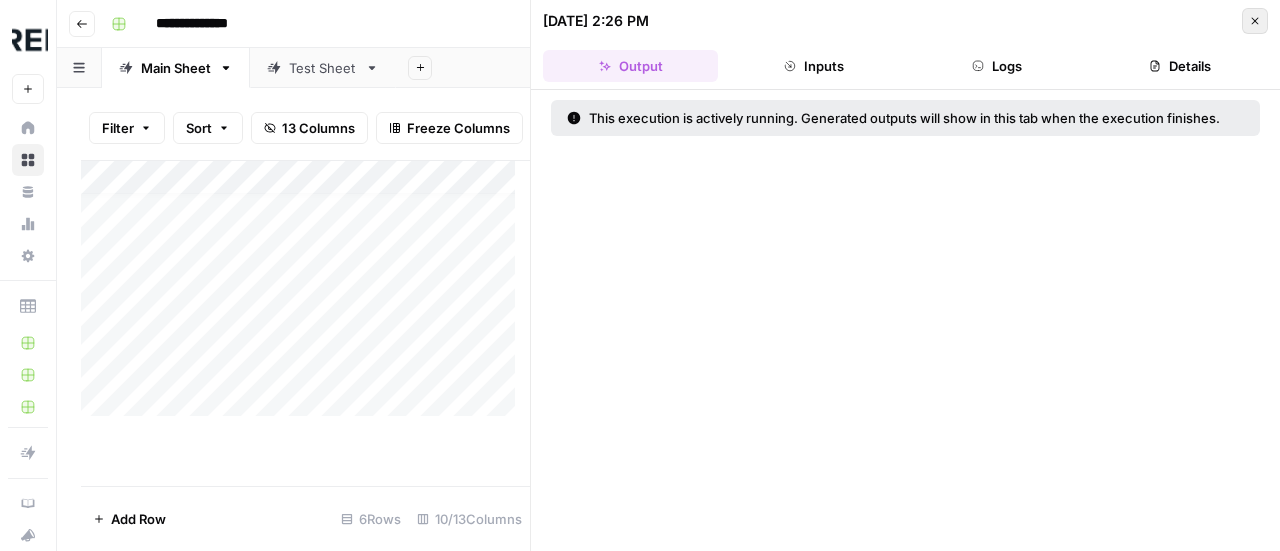 click on "Close" at bounding box center [1255, 21] 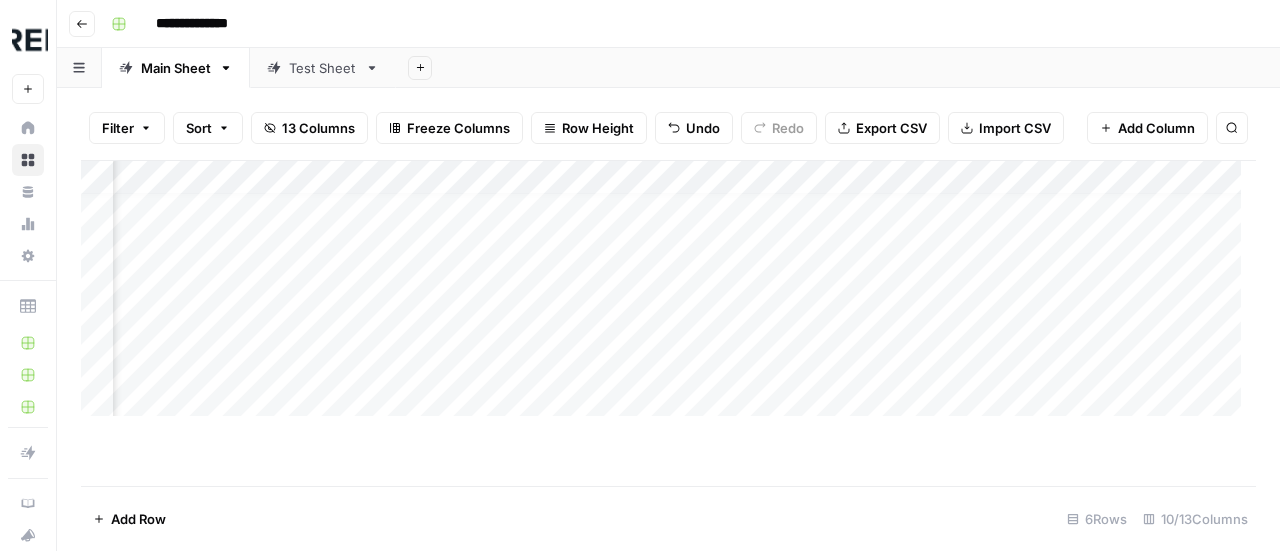 scroll, scrollTop: 15, scrollLeft: 642, axis: both 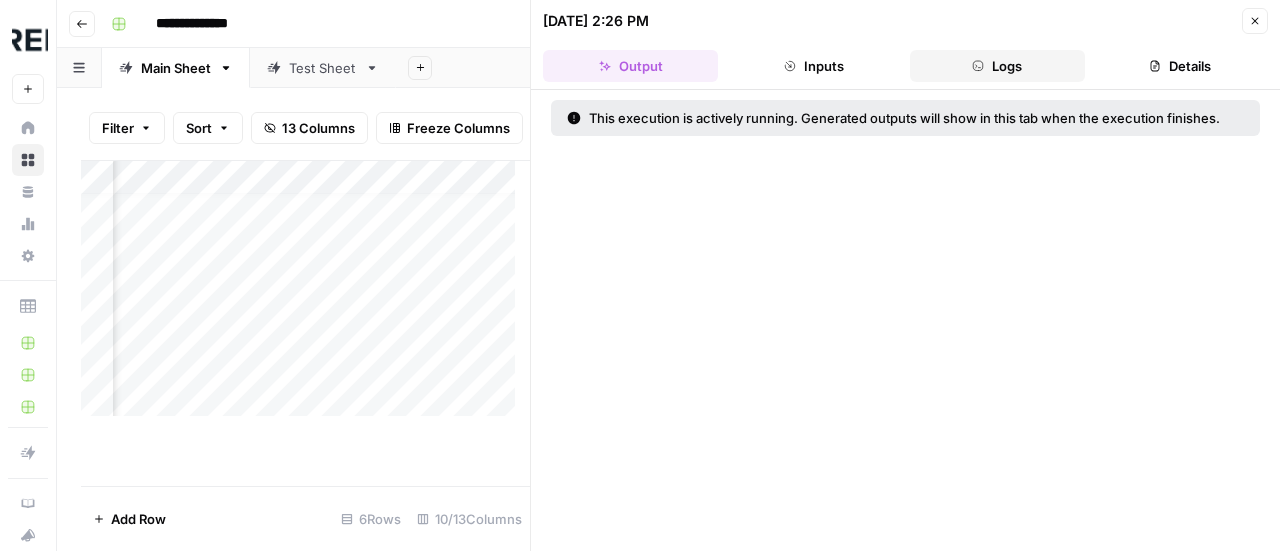 click on "Logs" at bounding box center [997, 66] 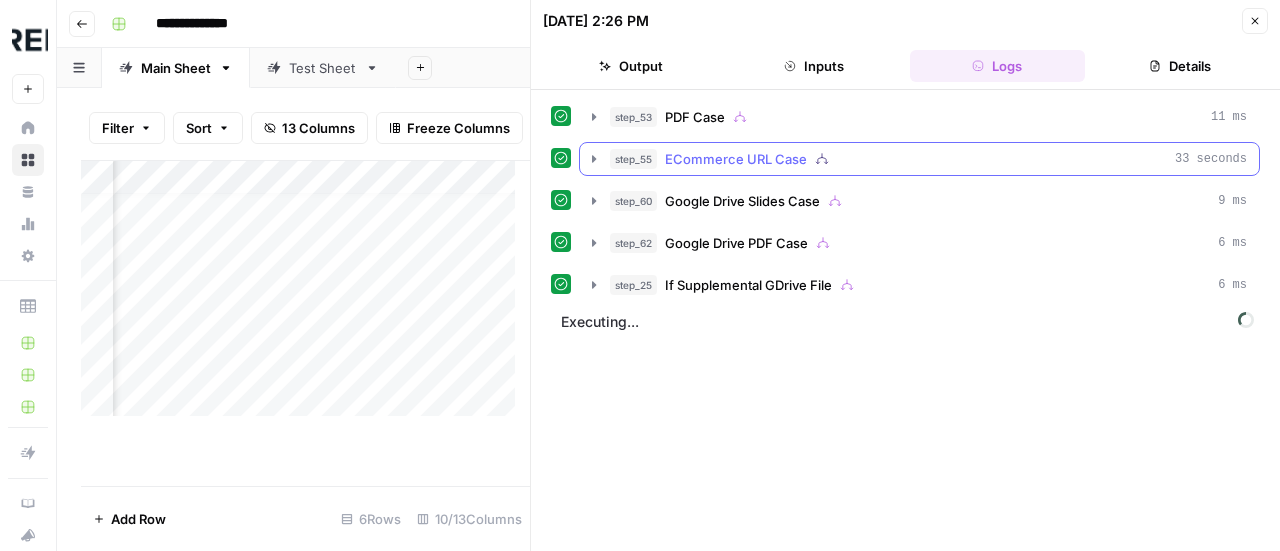 click 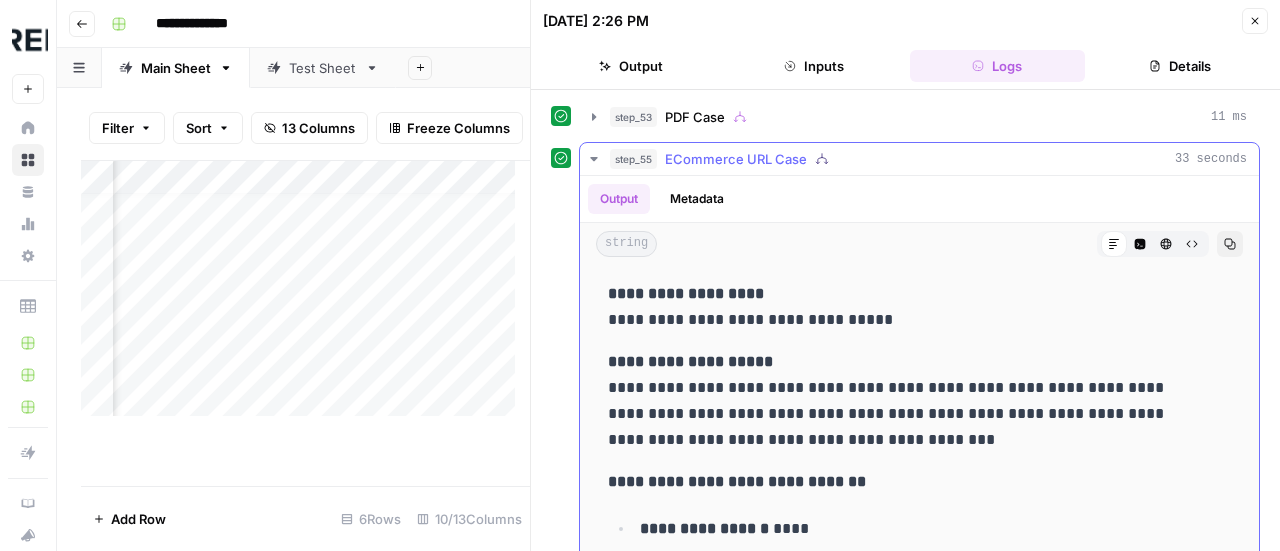 click 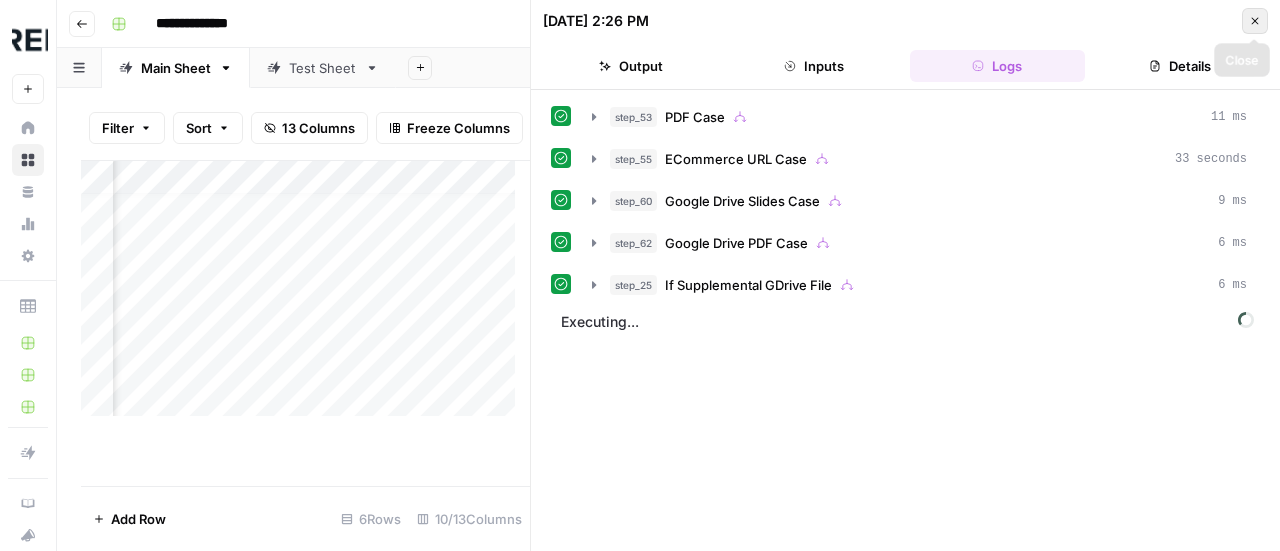 click 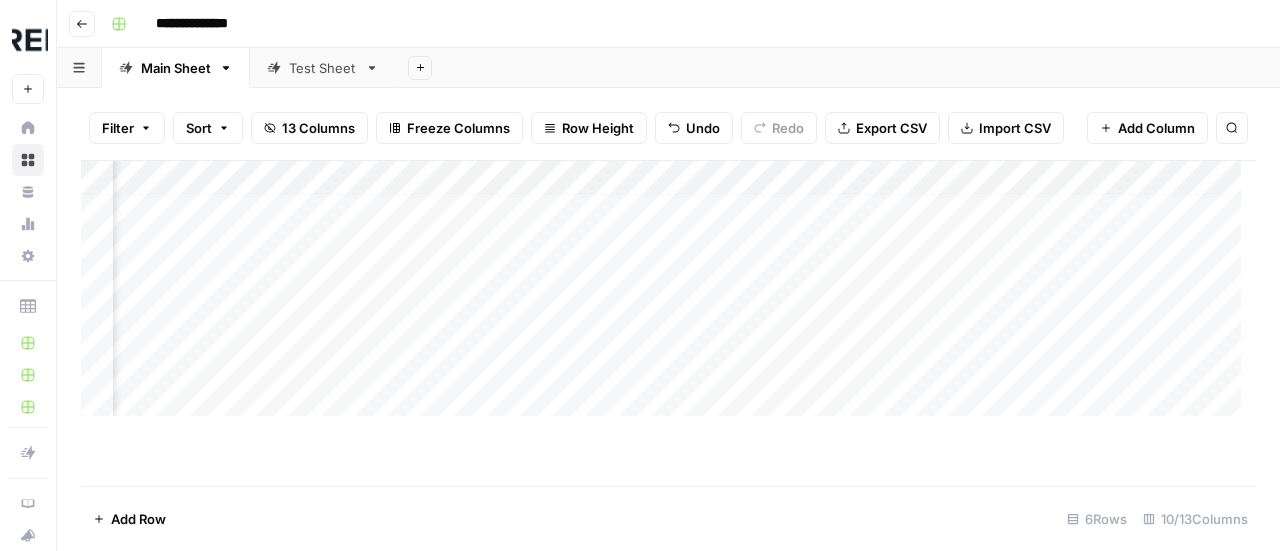 click on "Add Column" at bounding box center [668, 296] 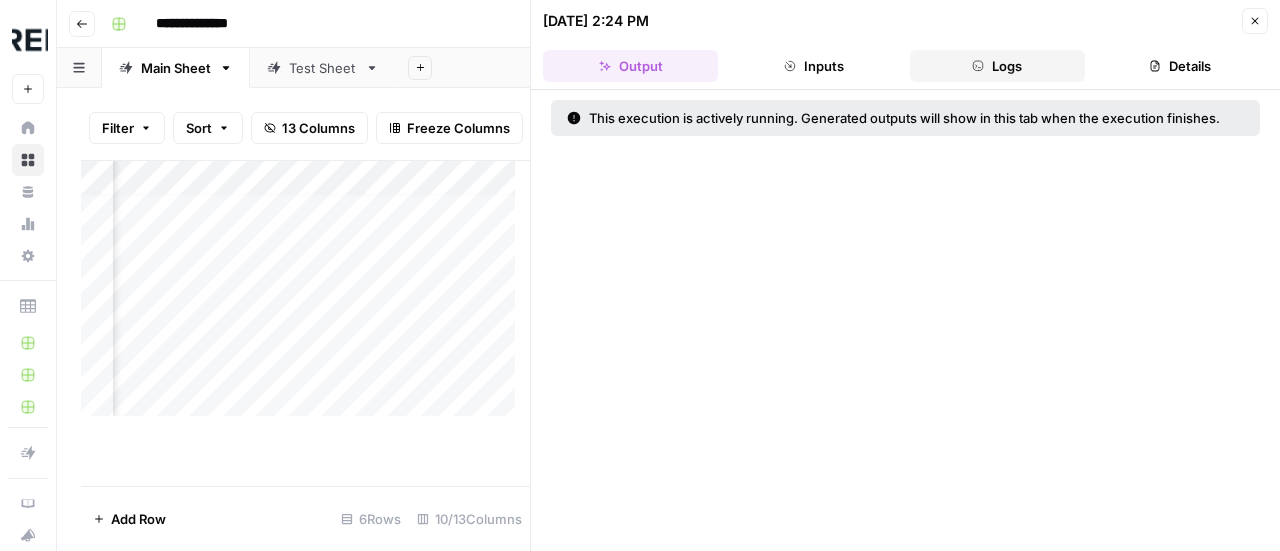 click on "Logs" at bounding box center (997, 66) 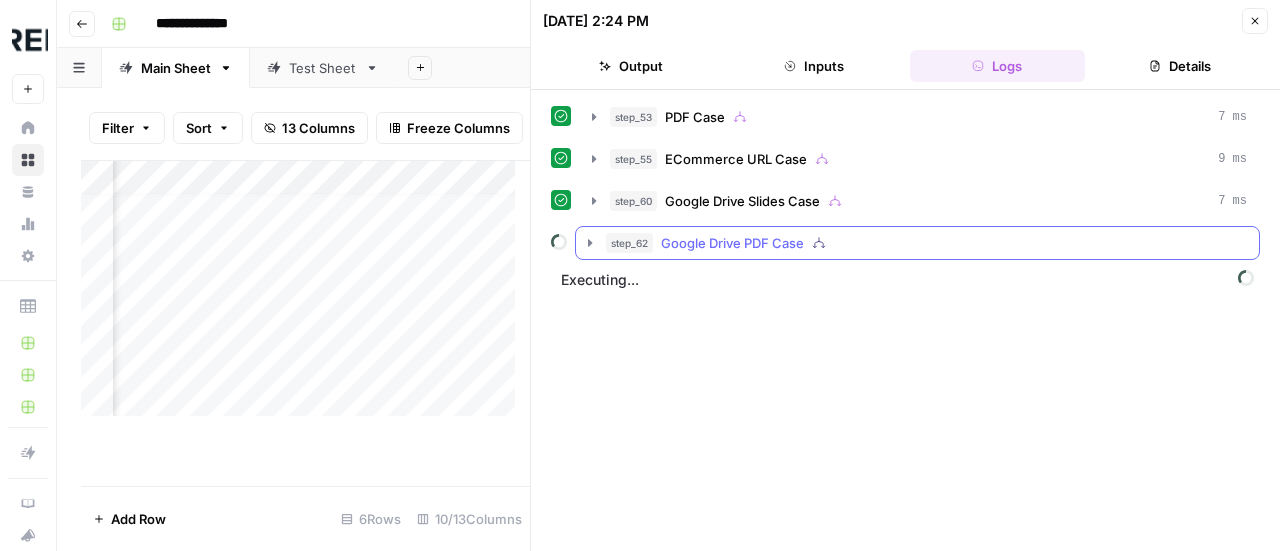 click 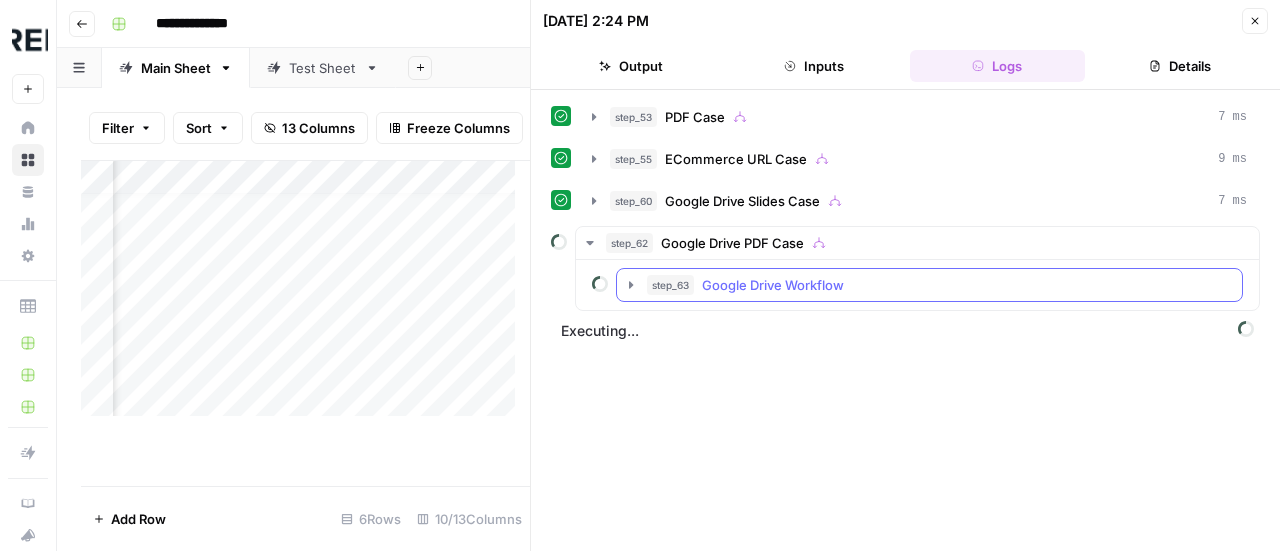 click 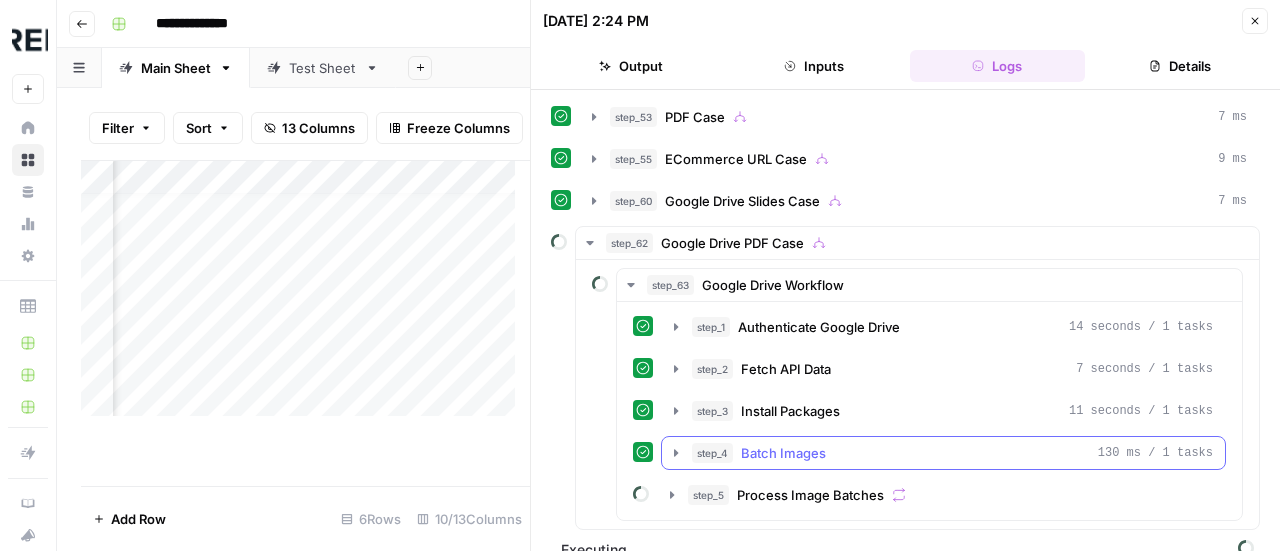 scroll, scrollTop: 16, scrollLeft: 0, axis: vertical 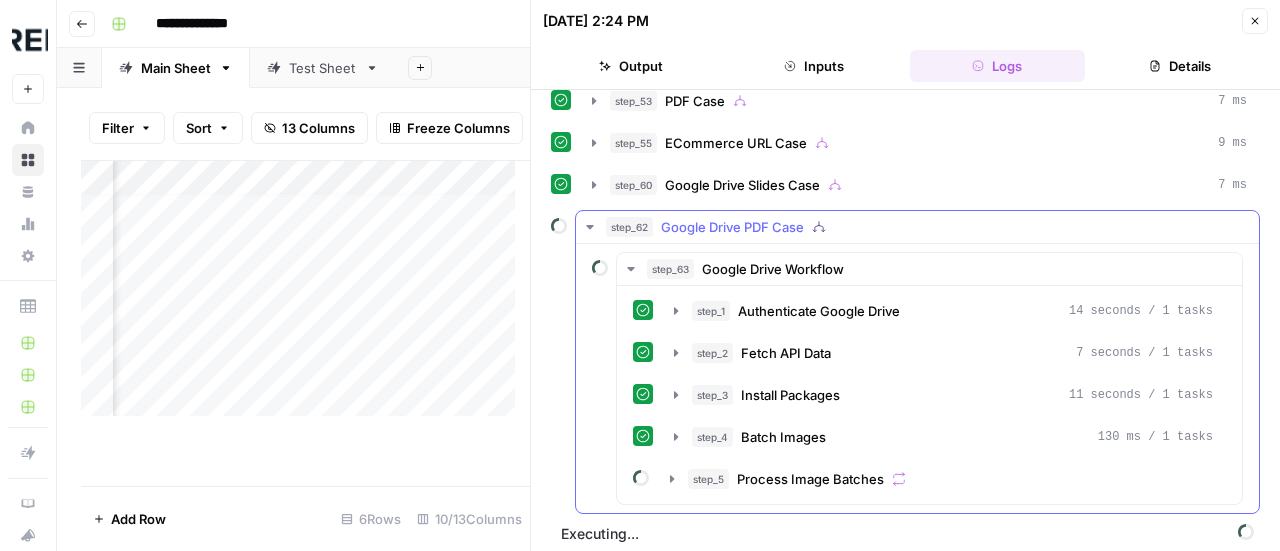 click 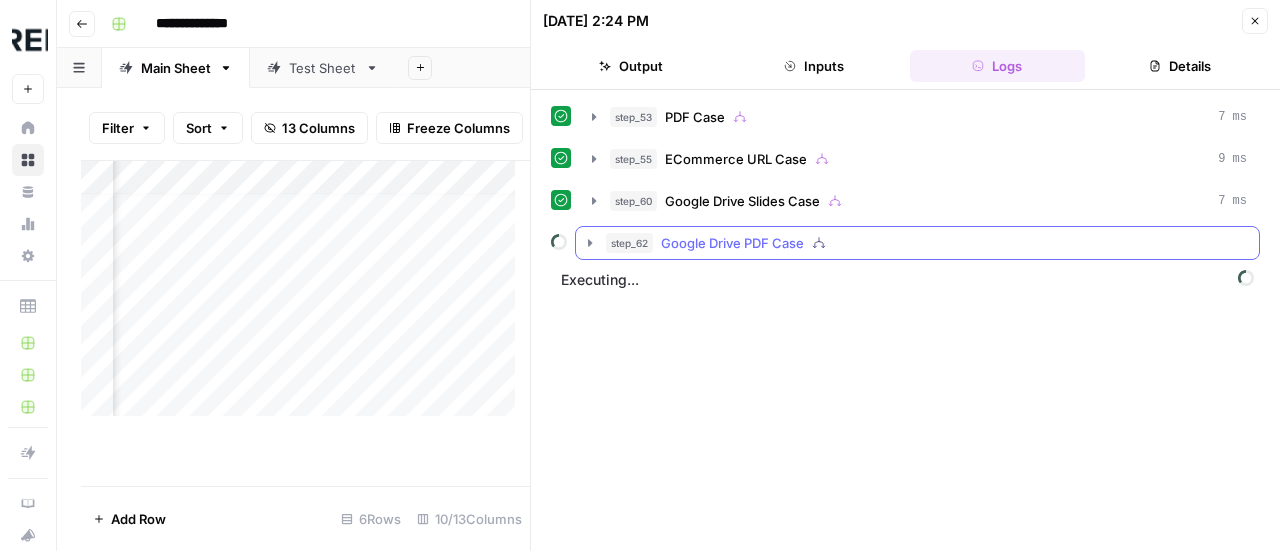 scroll, scrollTop: 0, scrollLeft: 0, axis: both 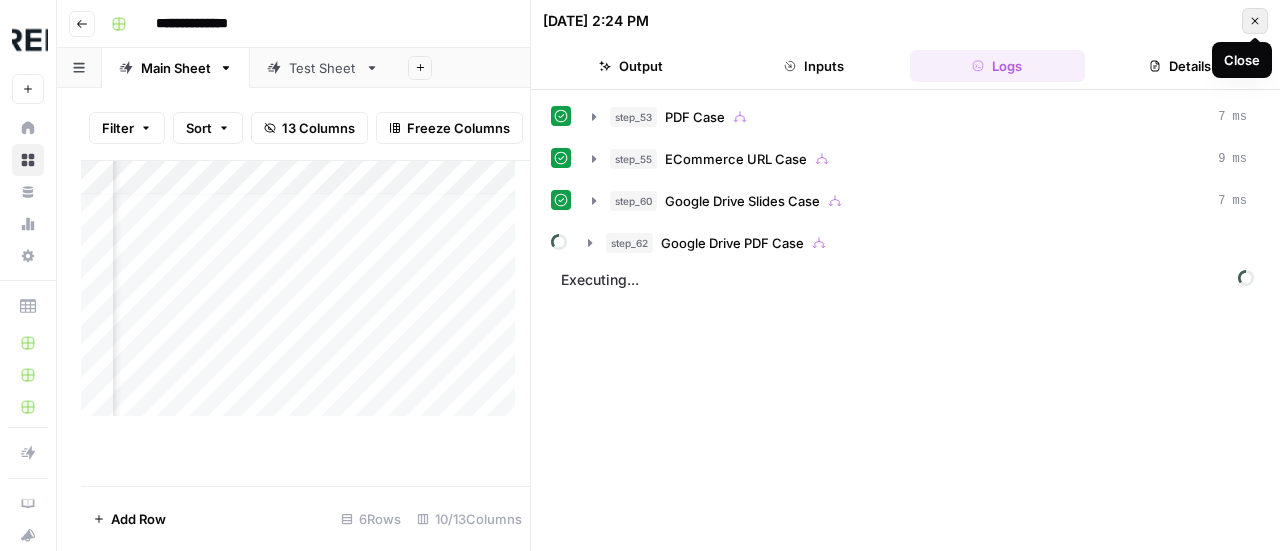 click on "Close" at bounding box center [1255, 21] 